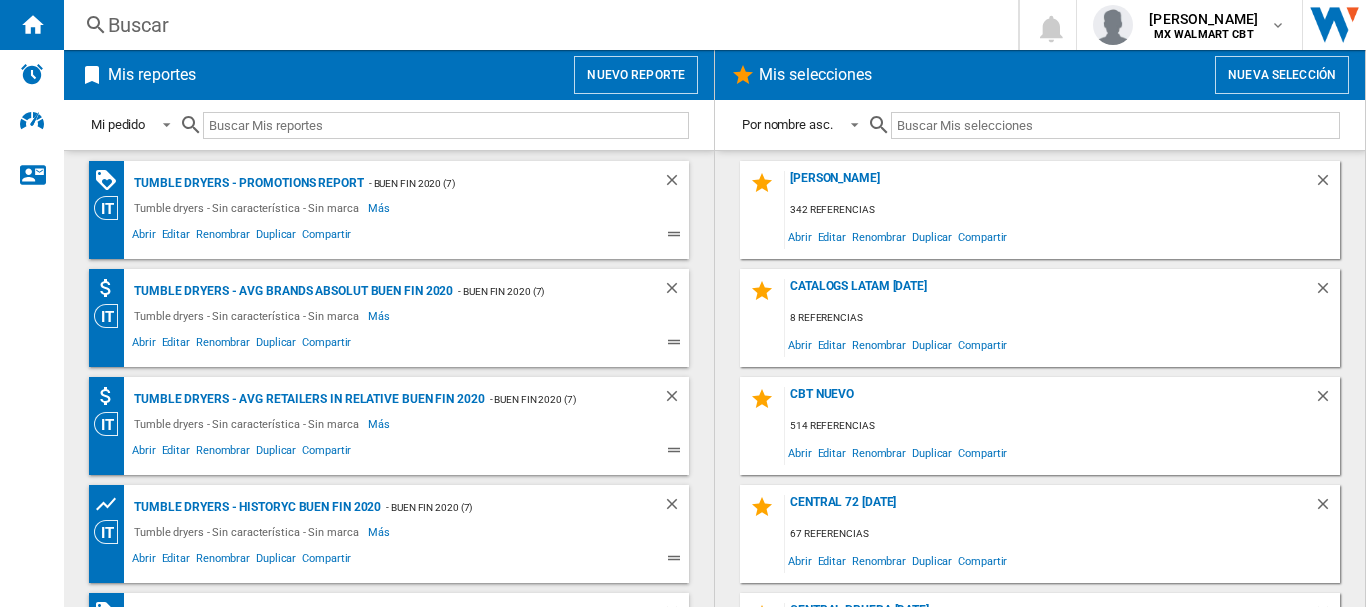 scroll, scrollTop: 0, scrollLeft: 0, axis: both 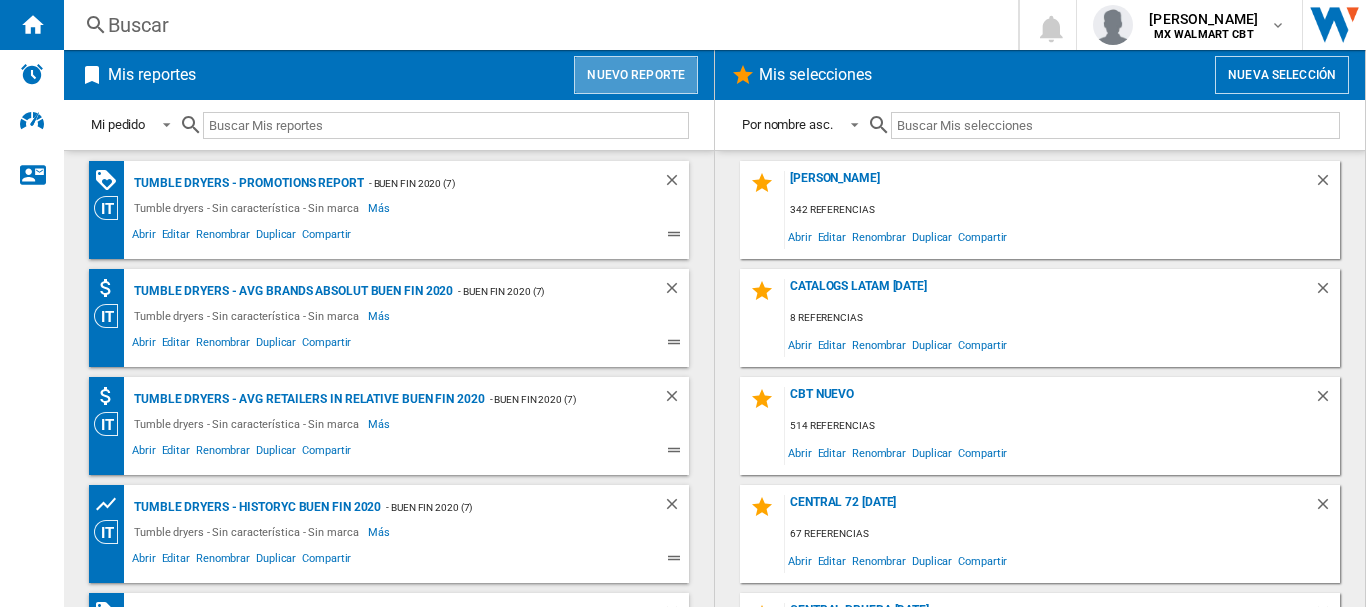 click on "Nuevo reporte" at bounding box center (636, 75) 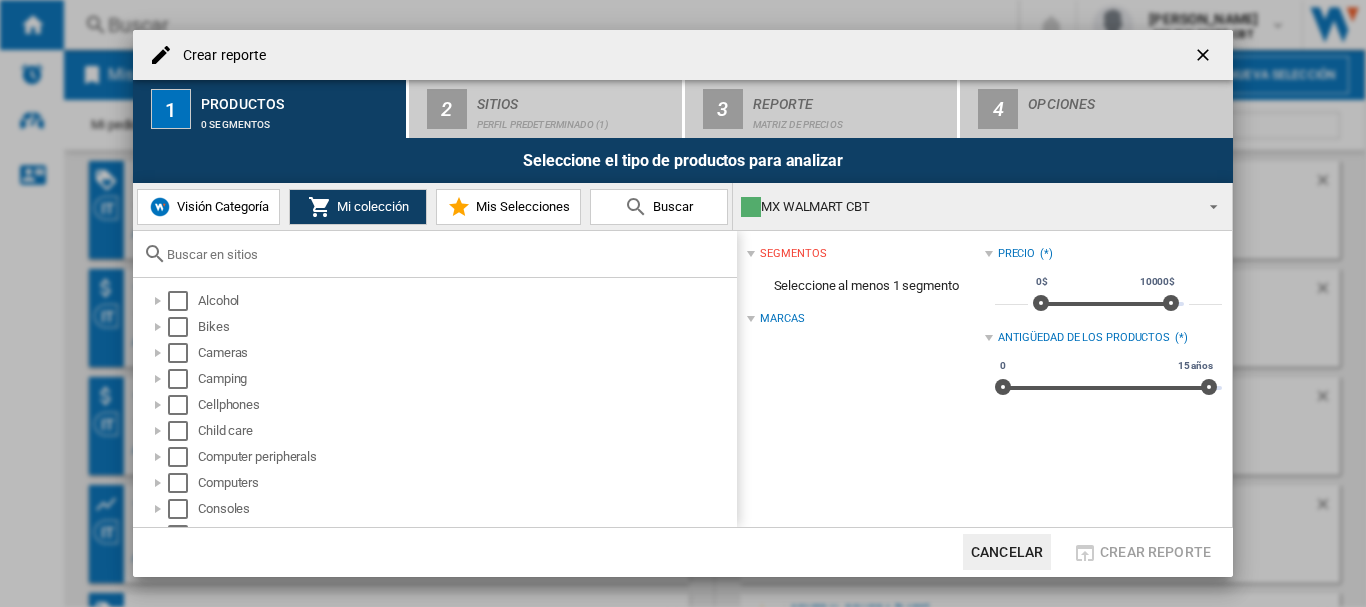click on "Crear reporte
1
Productos
0 segmentos
2
Sitios
Perfil predeterminado (1)
3
Reporte
Matriz de precios
4
Opciones
Seleccione el tipo de productos para analizar
Visión Categoría
Mi colección
Mis Selecciones
[GEOGRAPHIC_DATA]
MX WALMART CBT
MX WALMART CBT
ACER
AE AMAZON
AE CARREFOURUAE
AE DUBAIDUTYFREE
AE EMAX
AE JUMBO
AE LULUHYPERMARKET
AE SHARAFDG
AEG
AMAZON FEED ES" at bounding box center (683, 303) 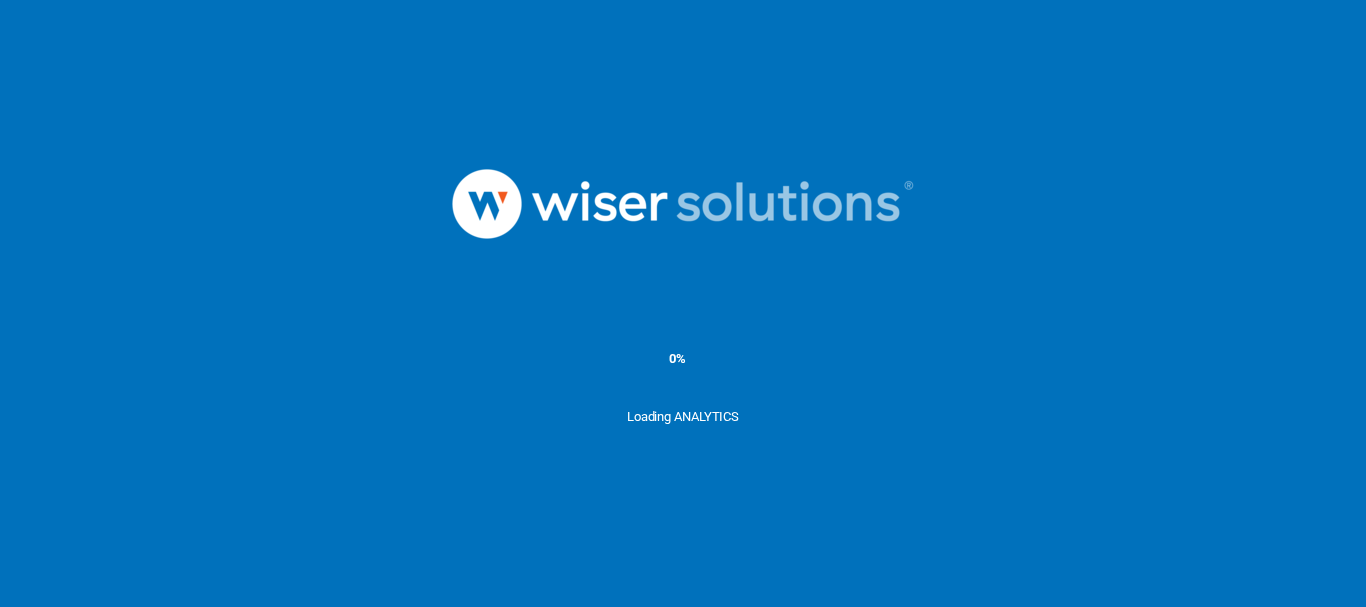 scroll, scrollTop: 0, scrollLeft: 0, axis: both 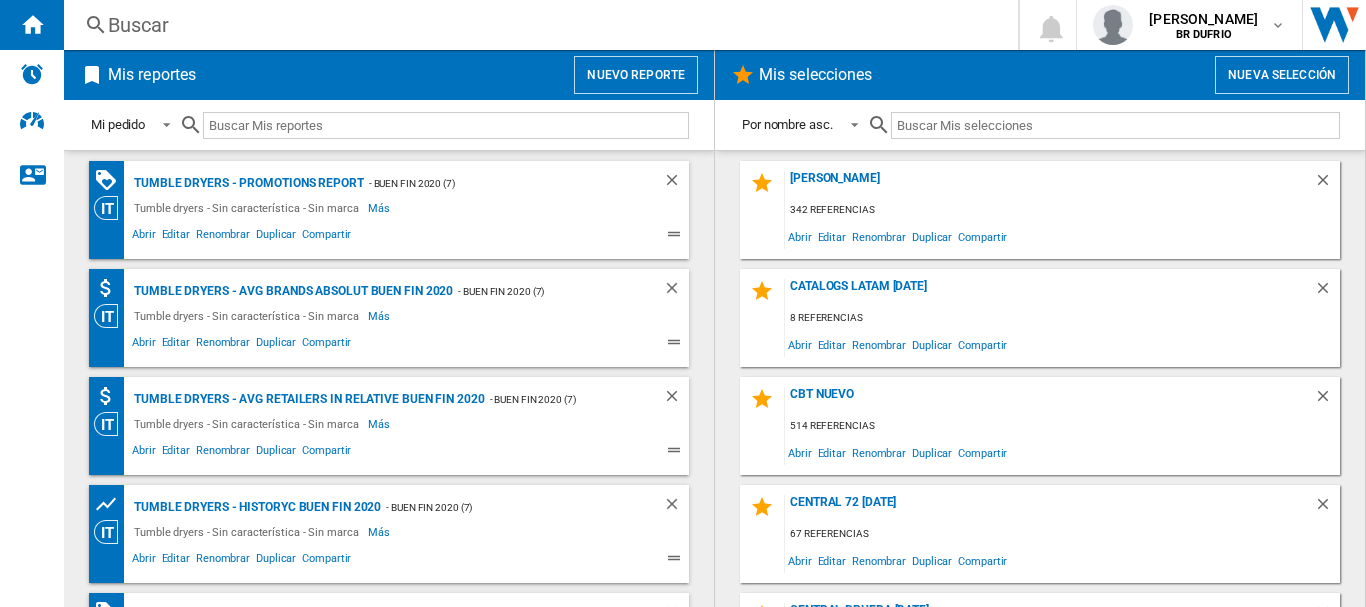 click on "Nuevo reporte" at bounding box center (636, 75) 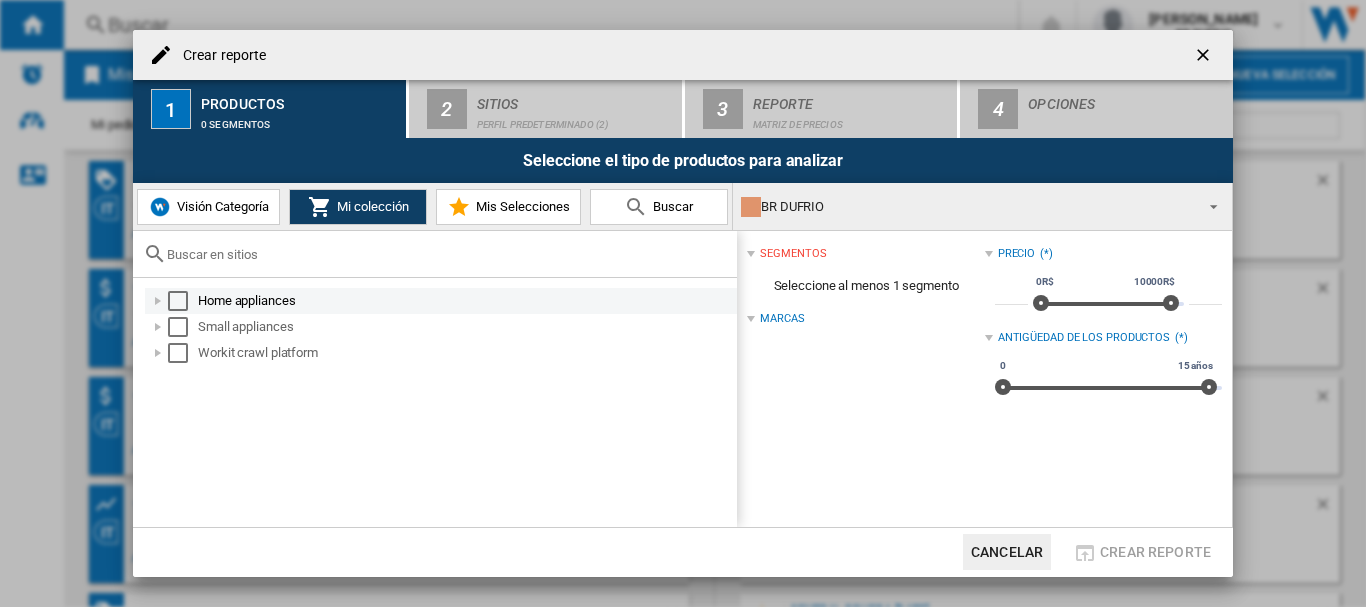 click at bounding box center [178, 301] 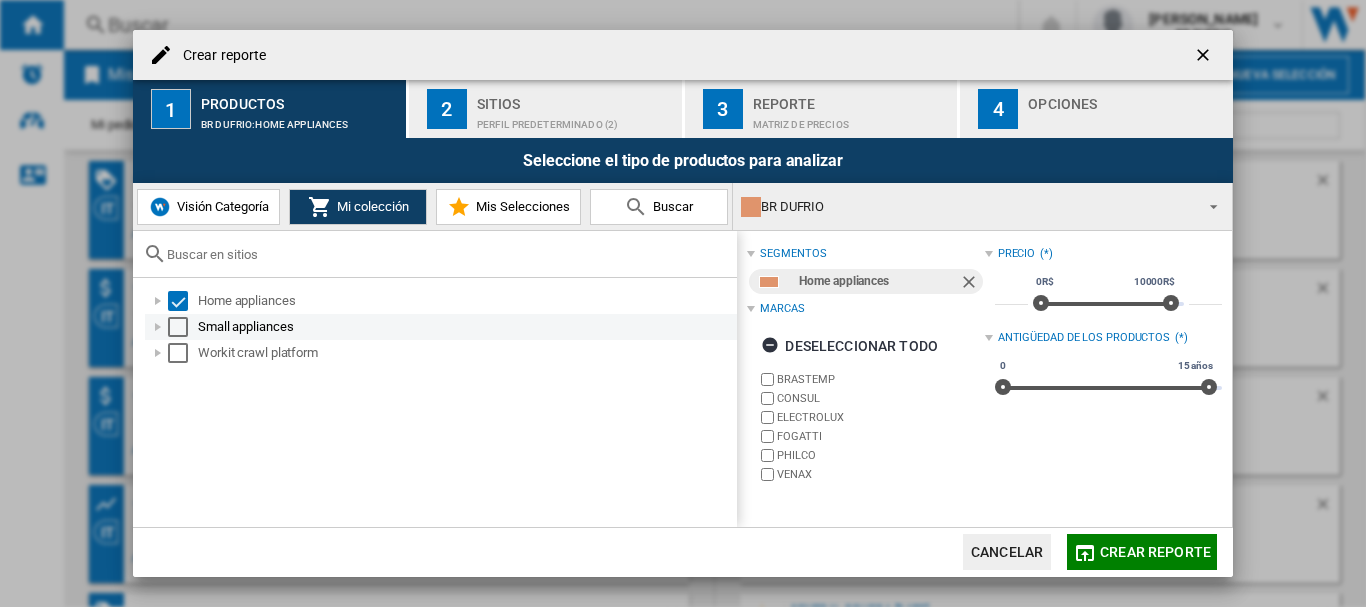 click at bounding box center (178, 327) 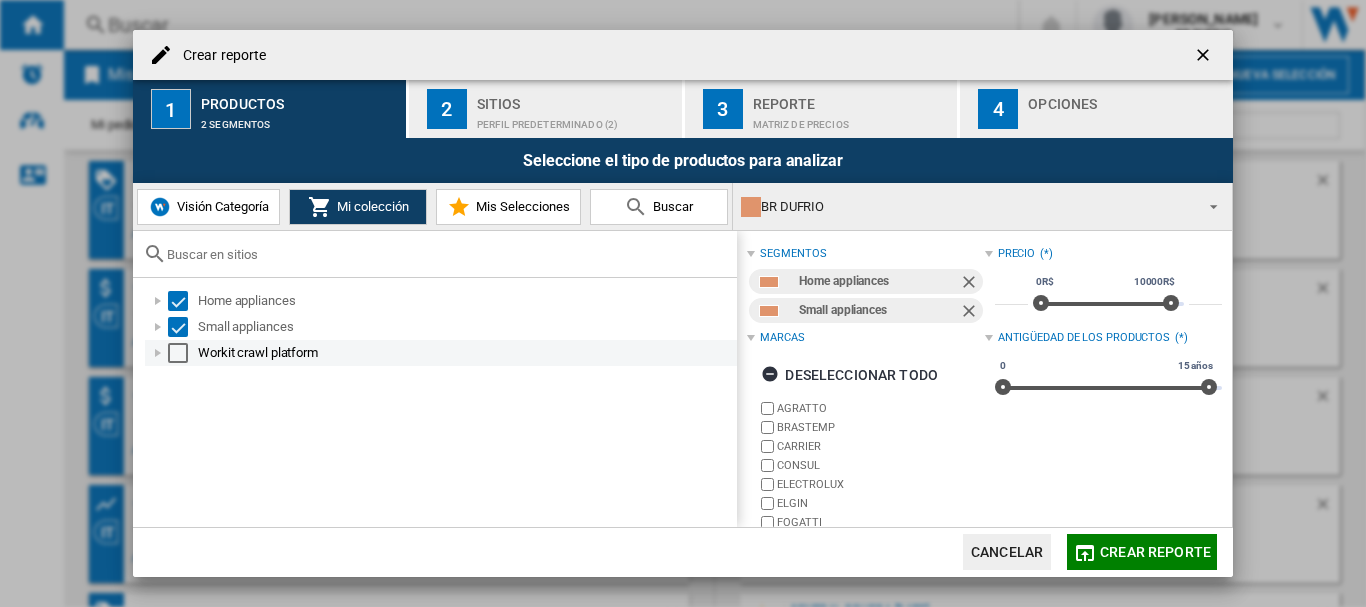 click at bounding box center [158, 353] 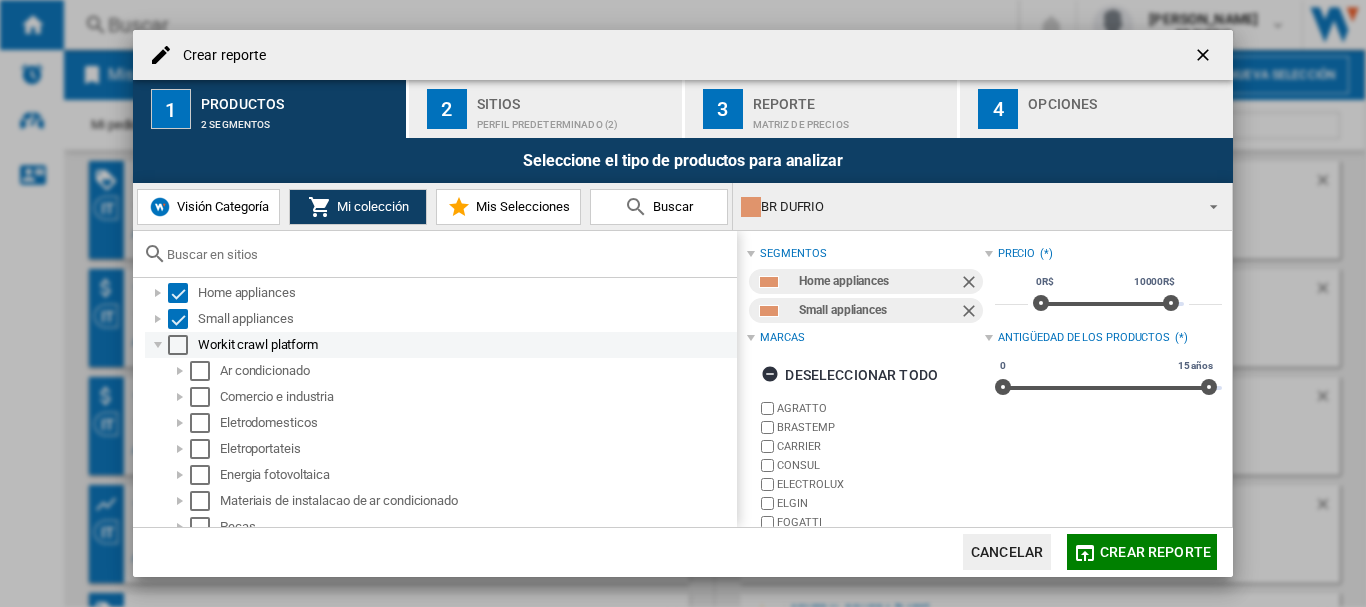 scroll, scrollTop: 21, scrollLeft: 0, axis: vertical 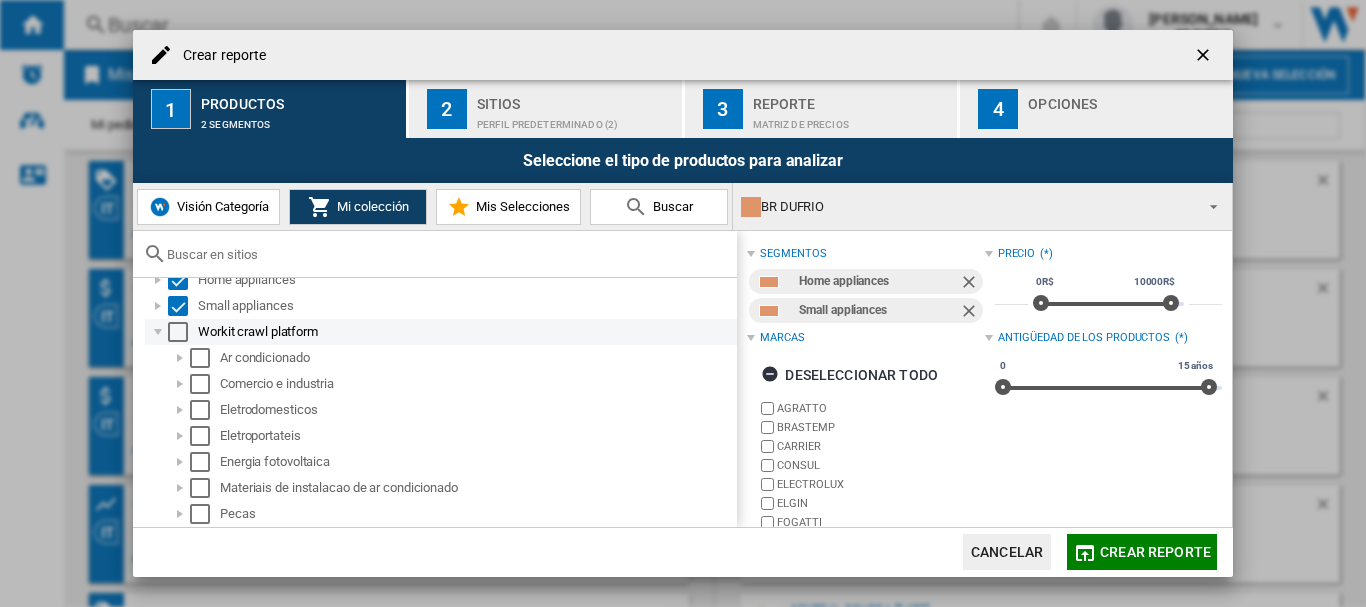 click at bounding box center [158, 332] 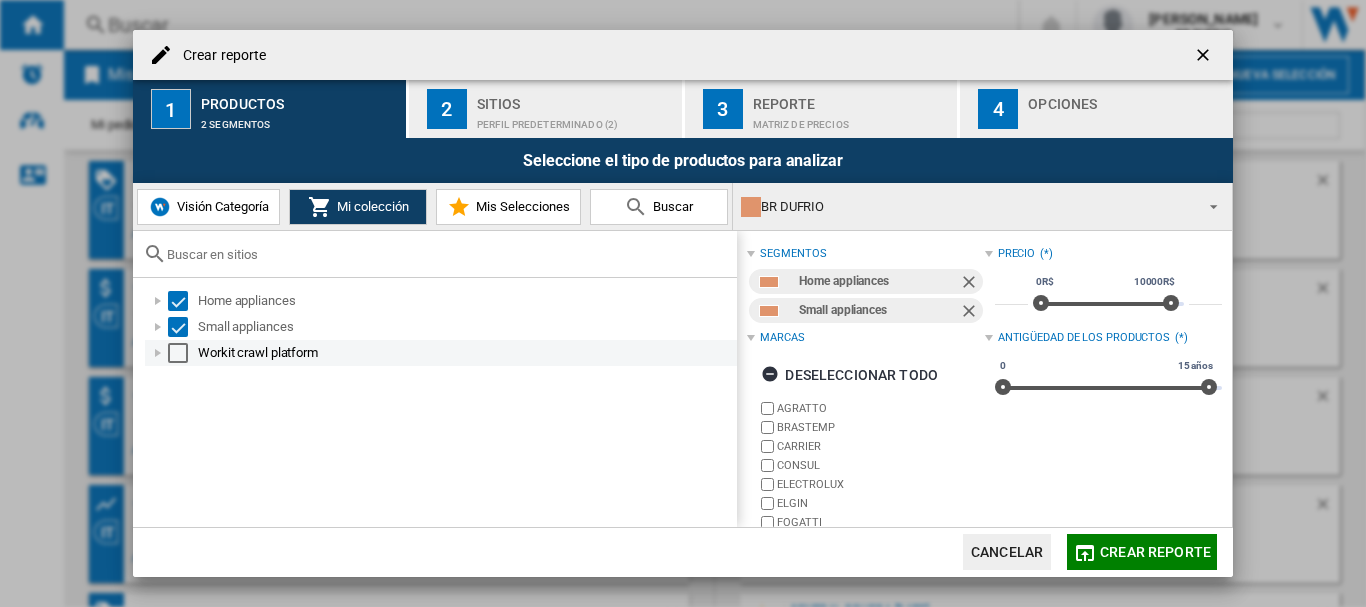 scroll, scrollTop: 0, scrollLeft: 0, axis: both 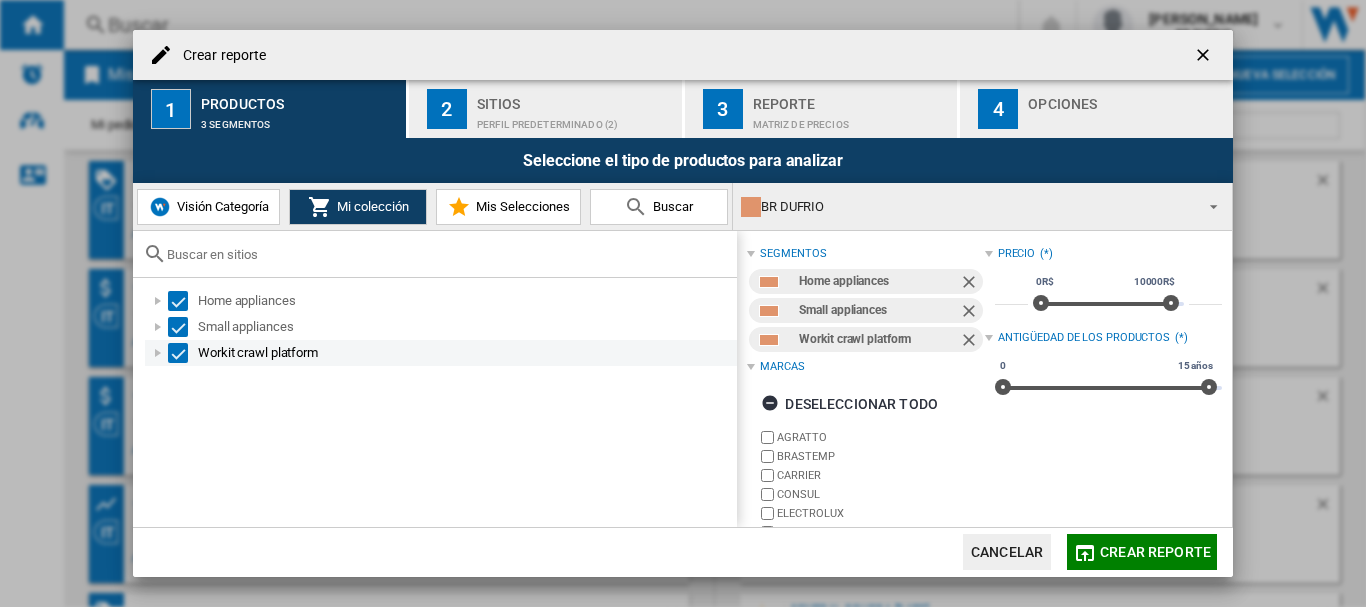 click at bounding box center [178, 353] 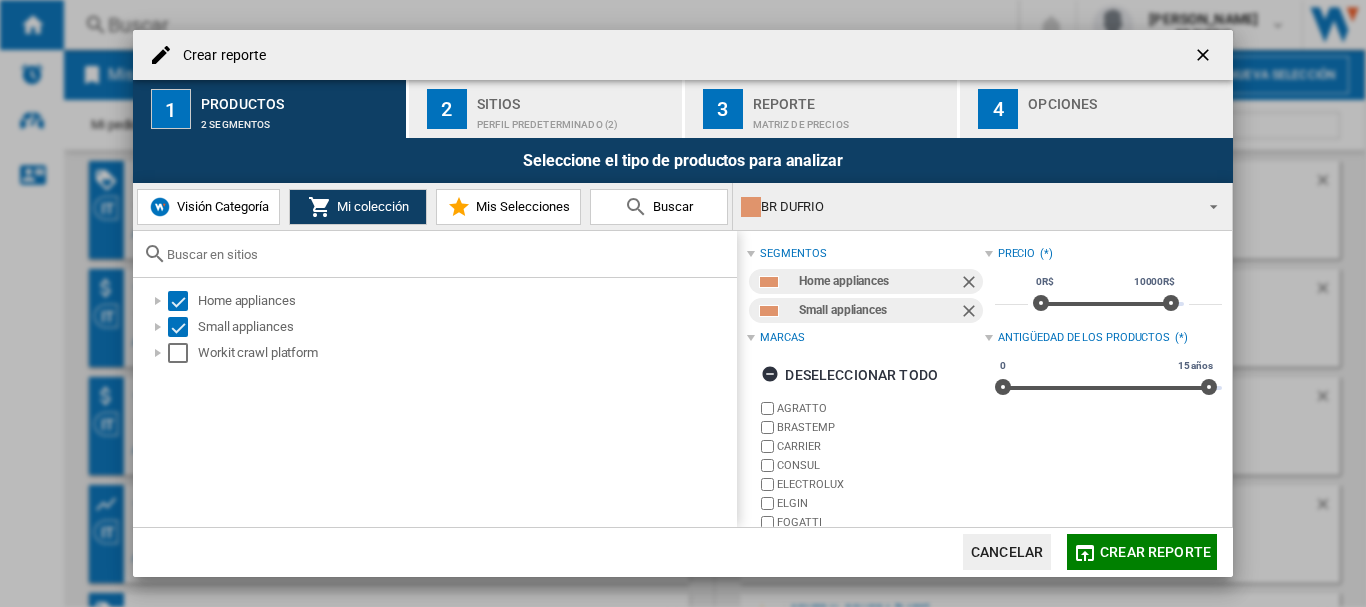click on "Visión Categoría" at bounding box center (220, 206) 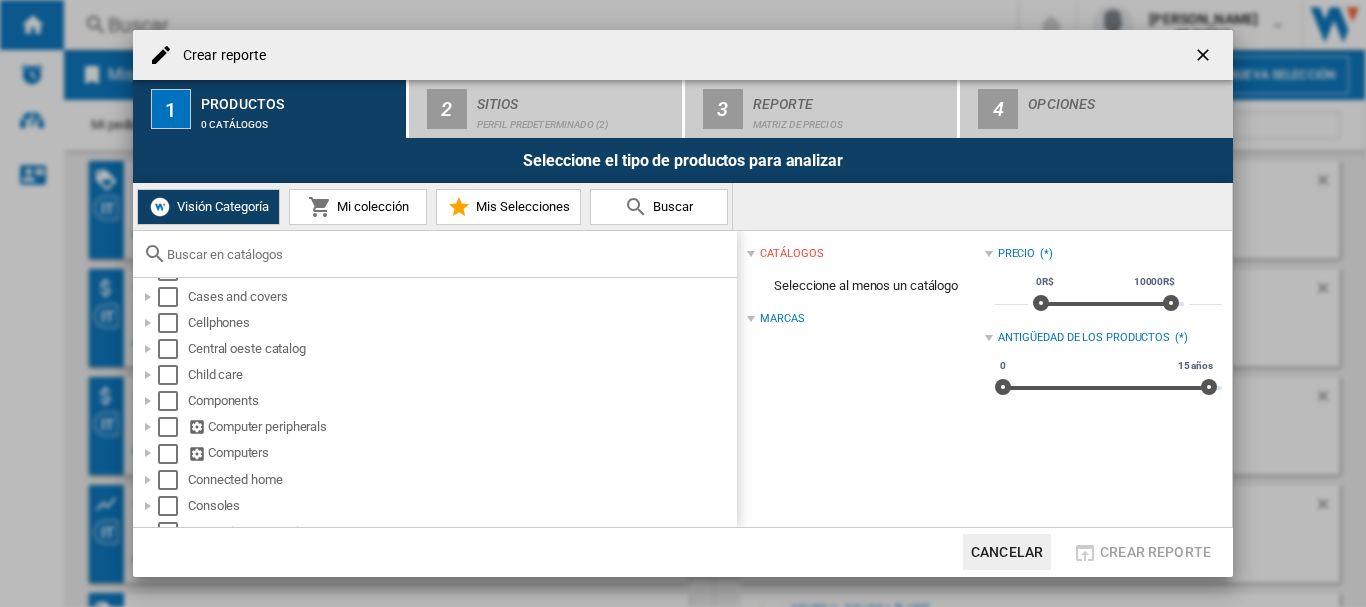 scroll, scrollTop: 533, scrollLeft: 0, axis: vertical 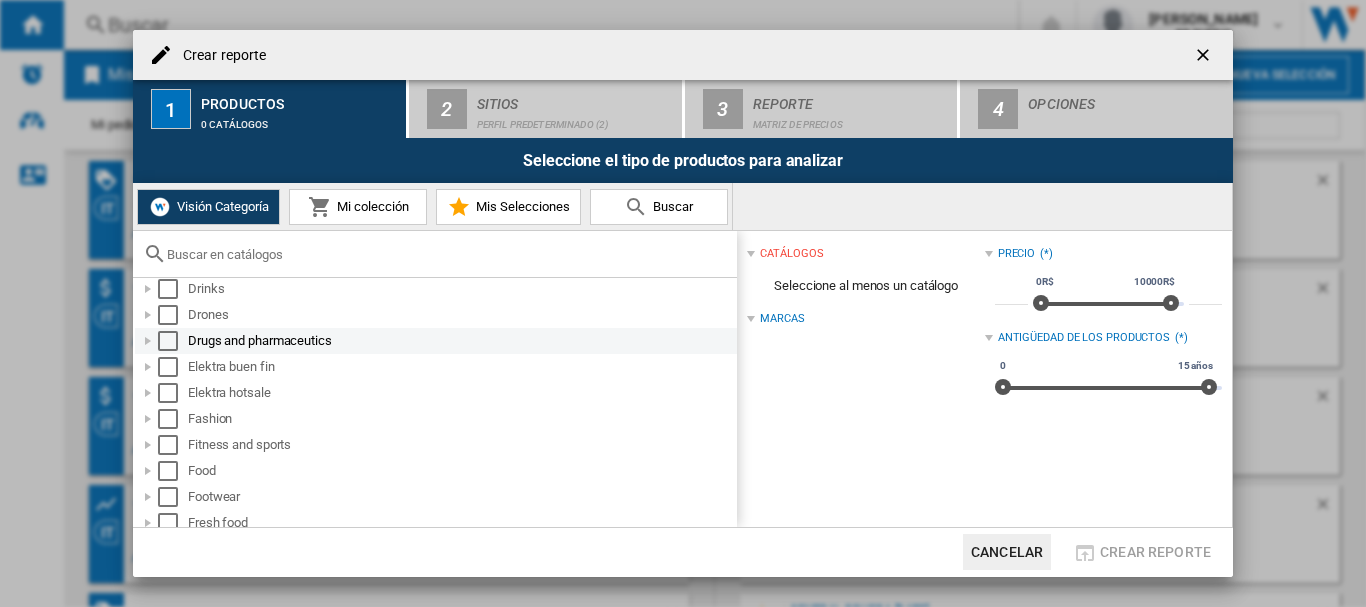 type 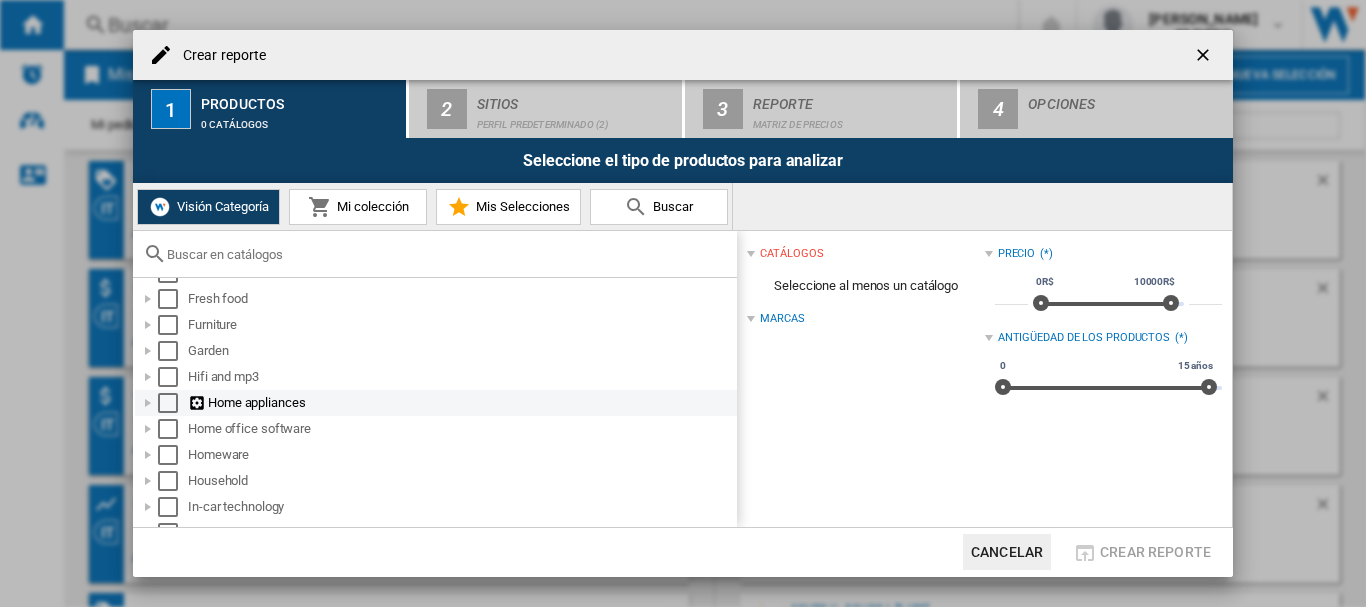 click at bounding box center (168, 403) 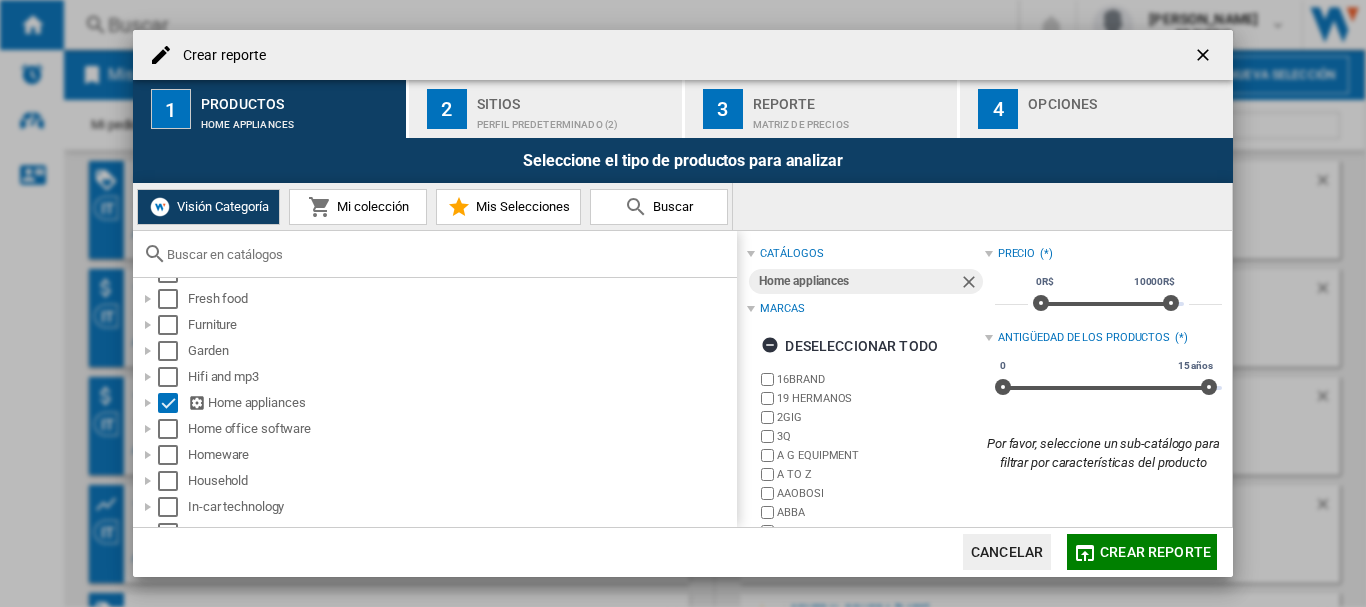 scroll, scrollTop: 1459, scrollLeft: 0, axis: vertical 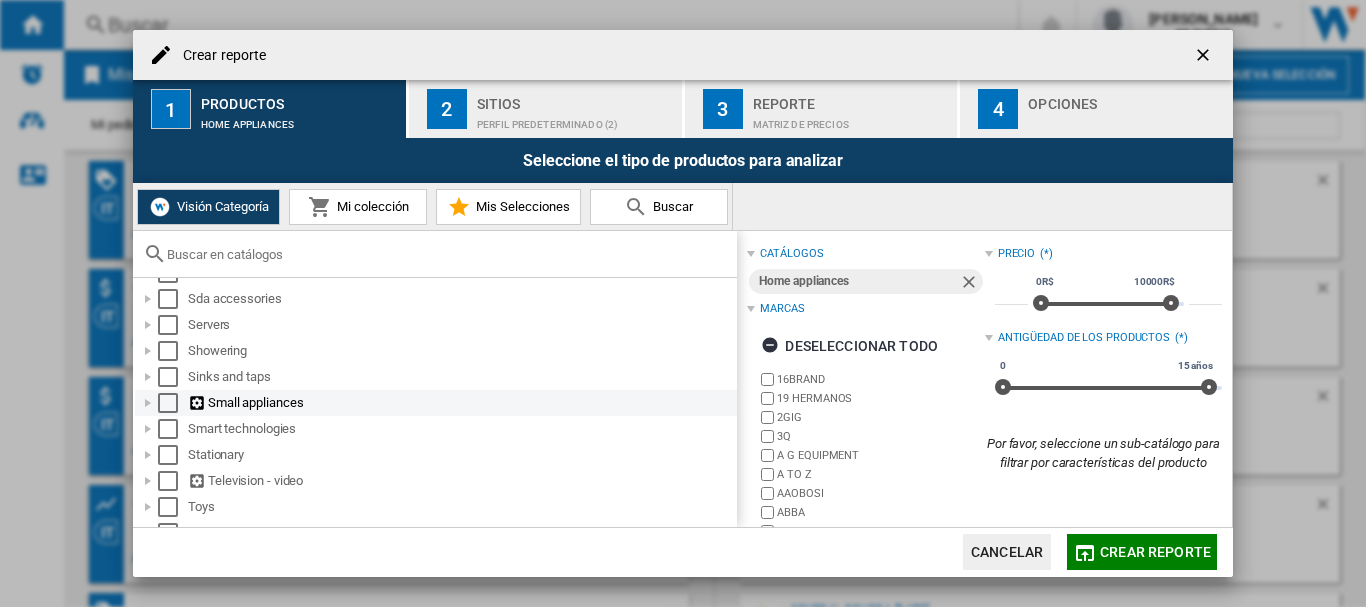 click at bounding box center [168, 403] 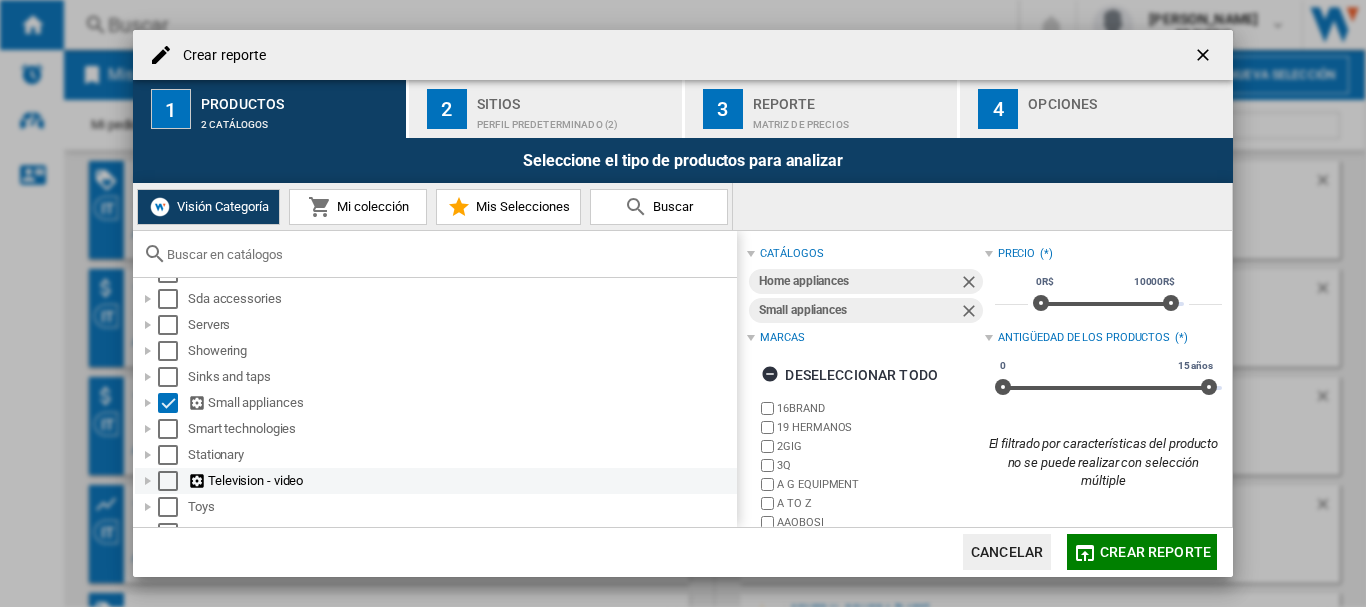 click at bounding box center [168, 481] 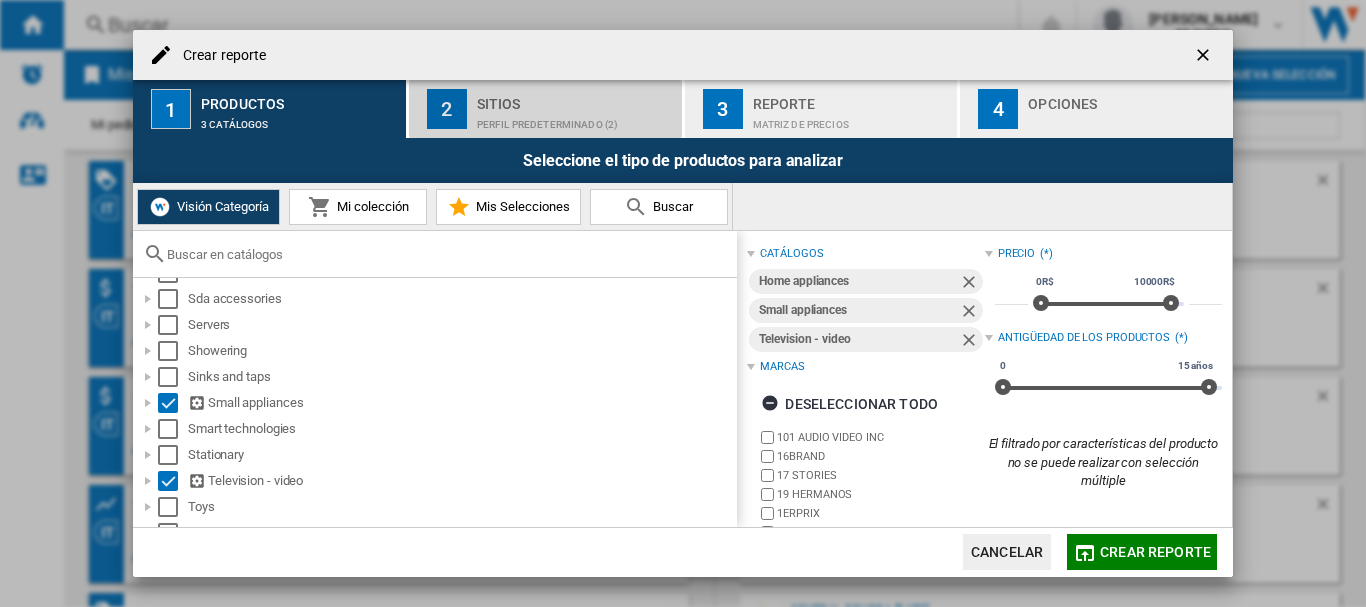 click on "Perfil predeterminado (2)" at bounding box center (575, 119) 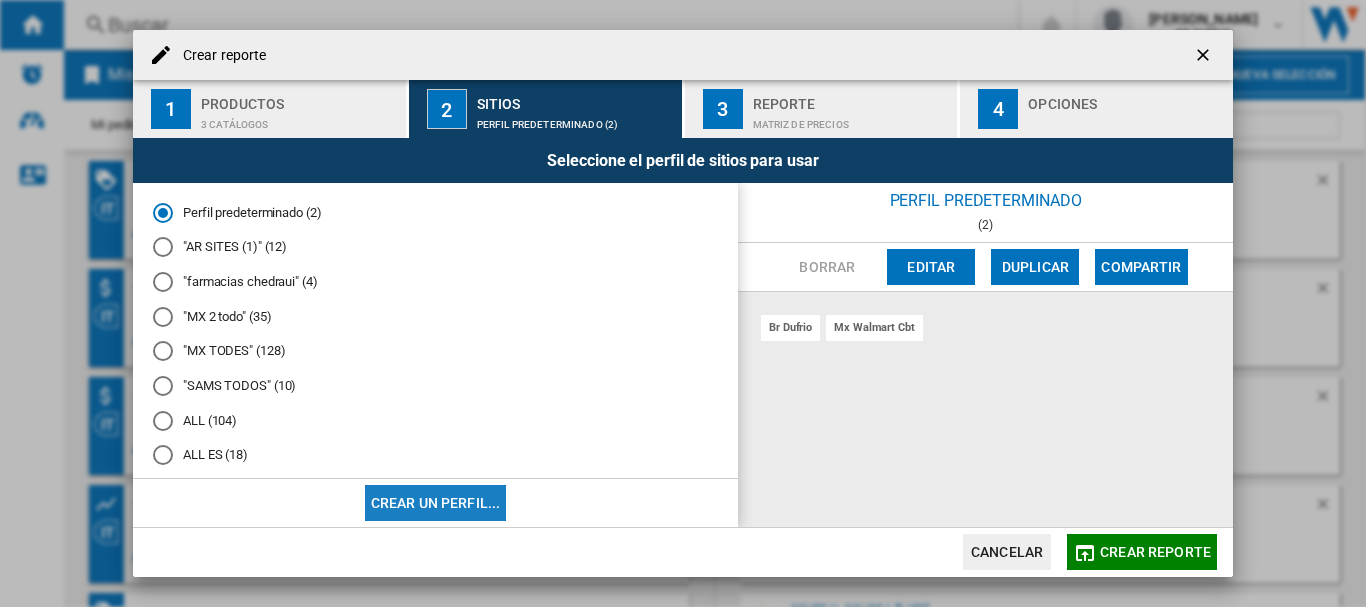 click on "Crear un perfil..." at bounding box center (436, 503) 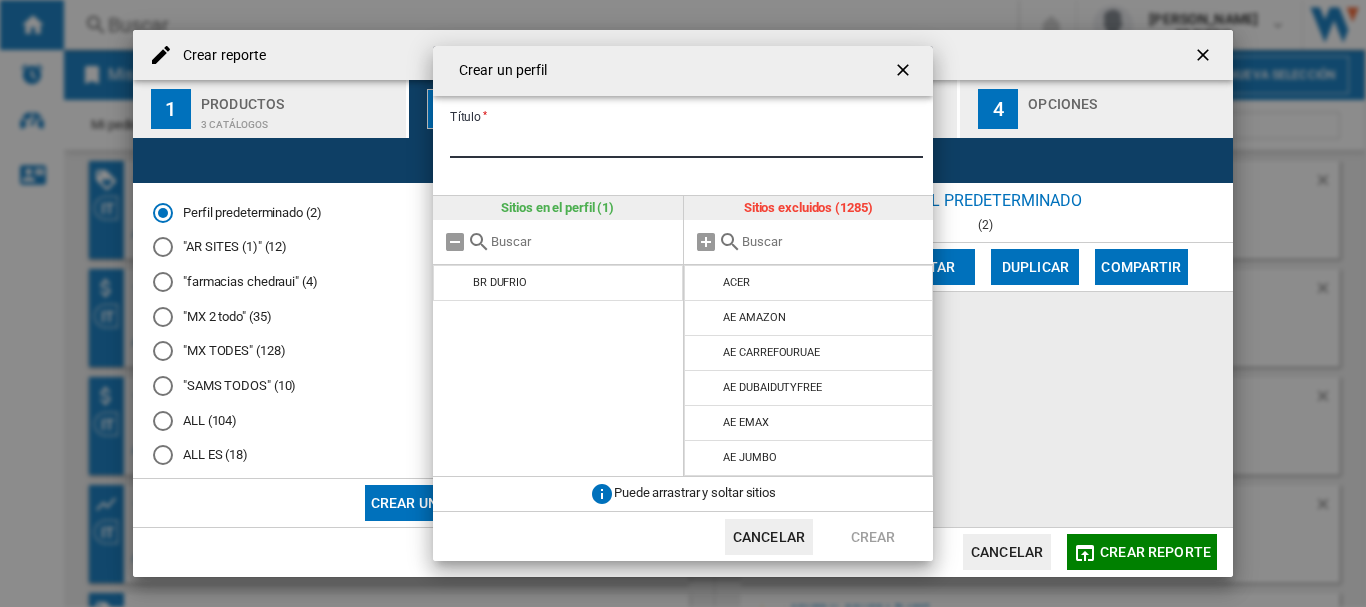 click on "Título" at bounding box center [686, 143] 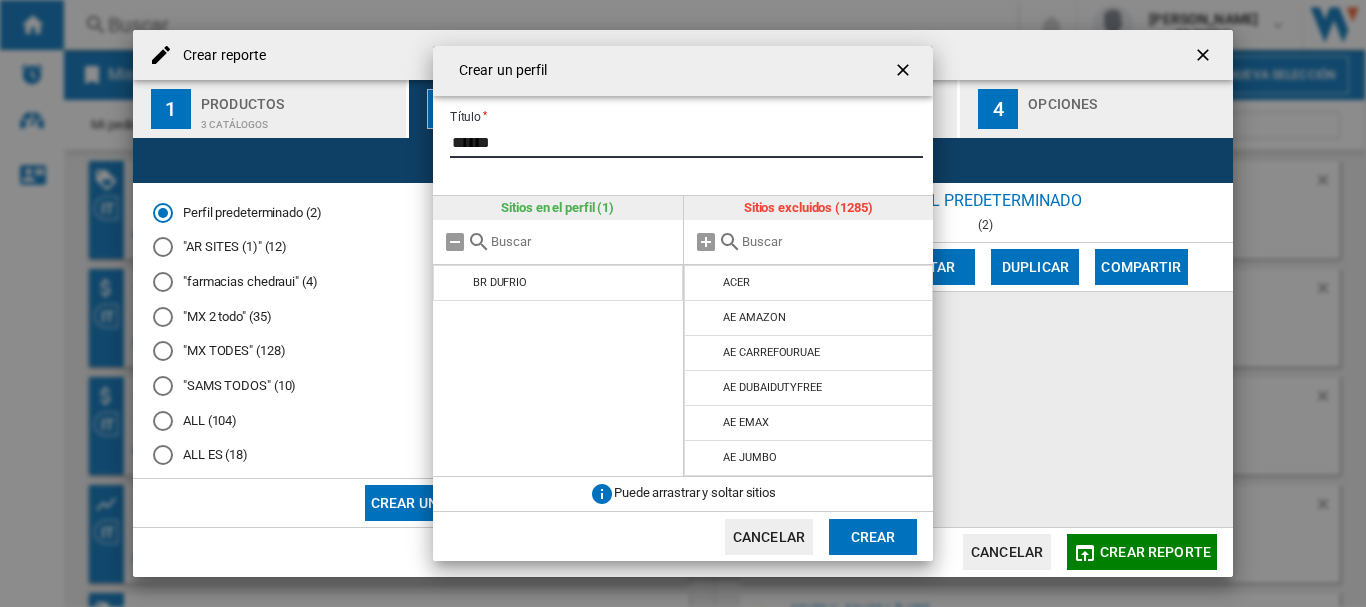 type on "******" 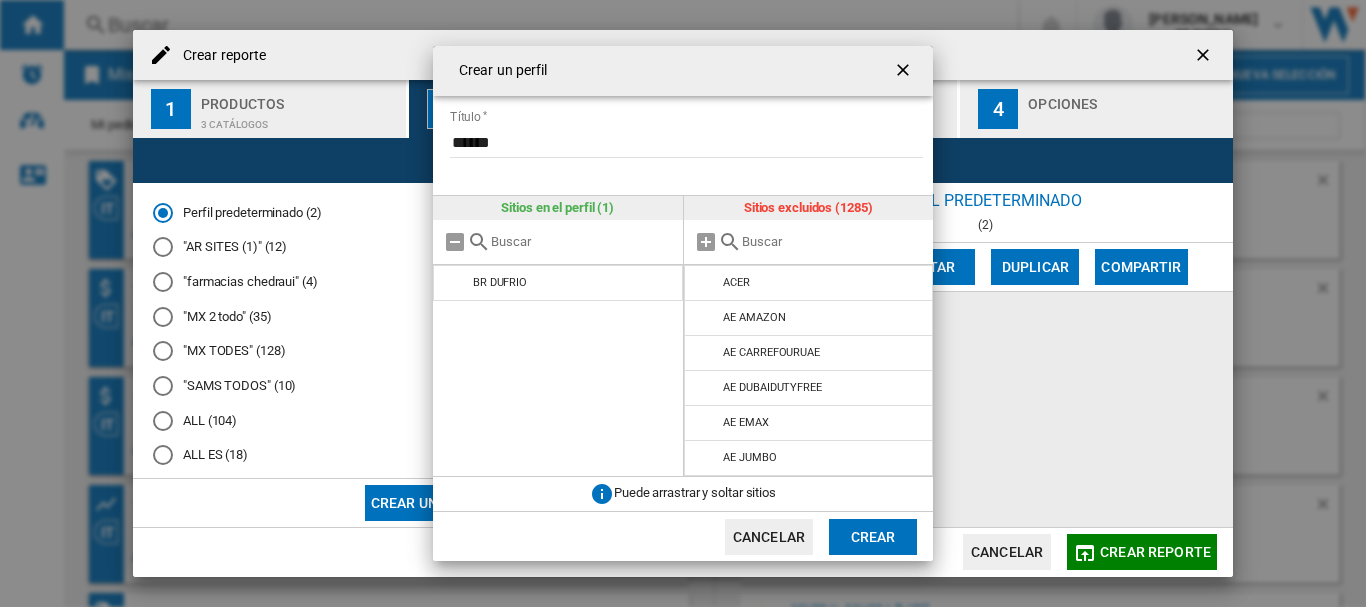 click at bounding box center [833, 241] 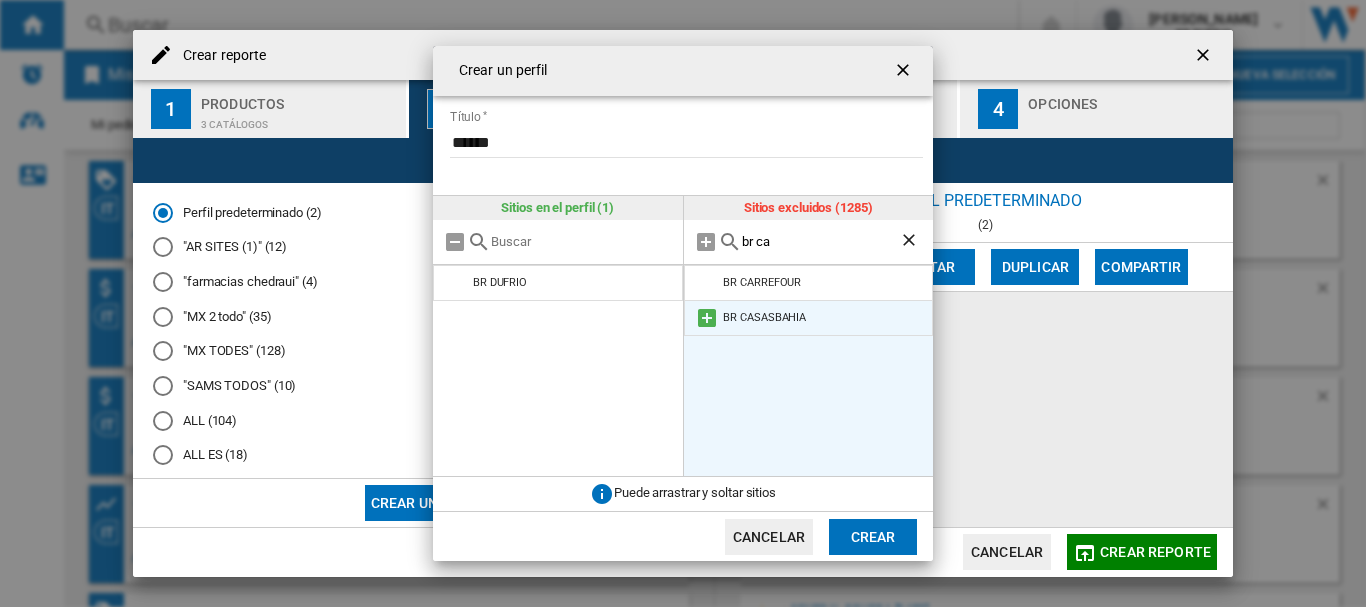 click at bounding box center (707, 318) 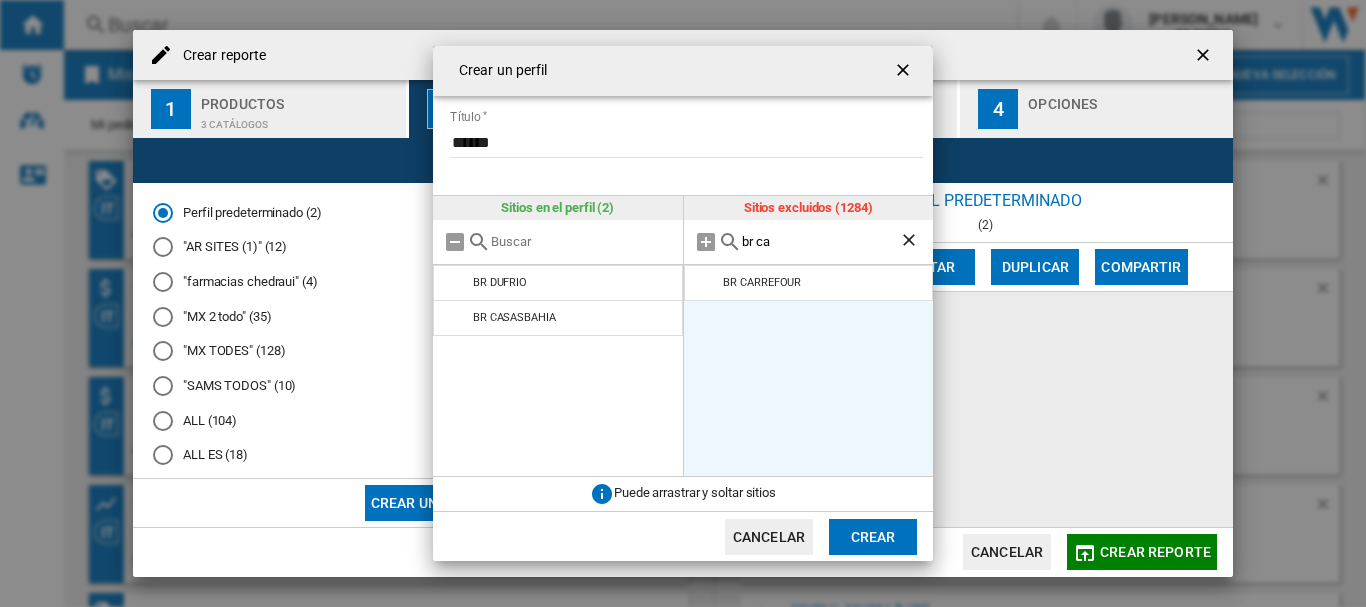 click on "br ca" at bounding box center (821, 241) 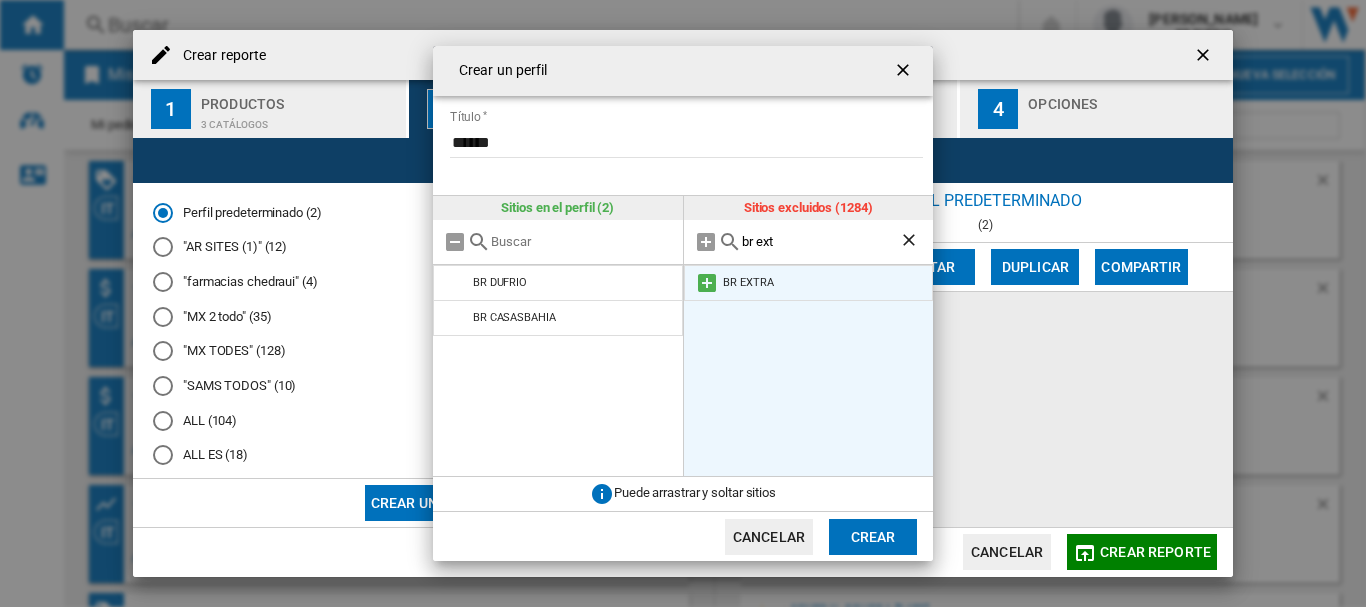 click at bounding box center [707, 283] 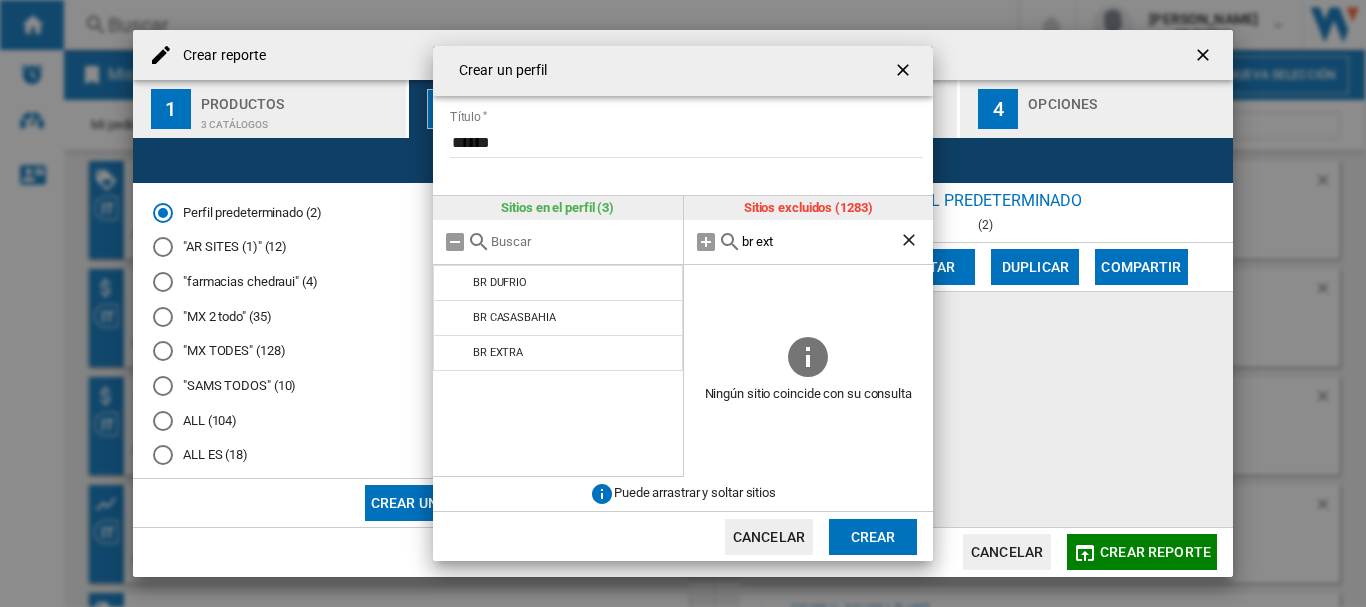 click on "br ext" at bounding box center (821, 241) 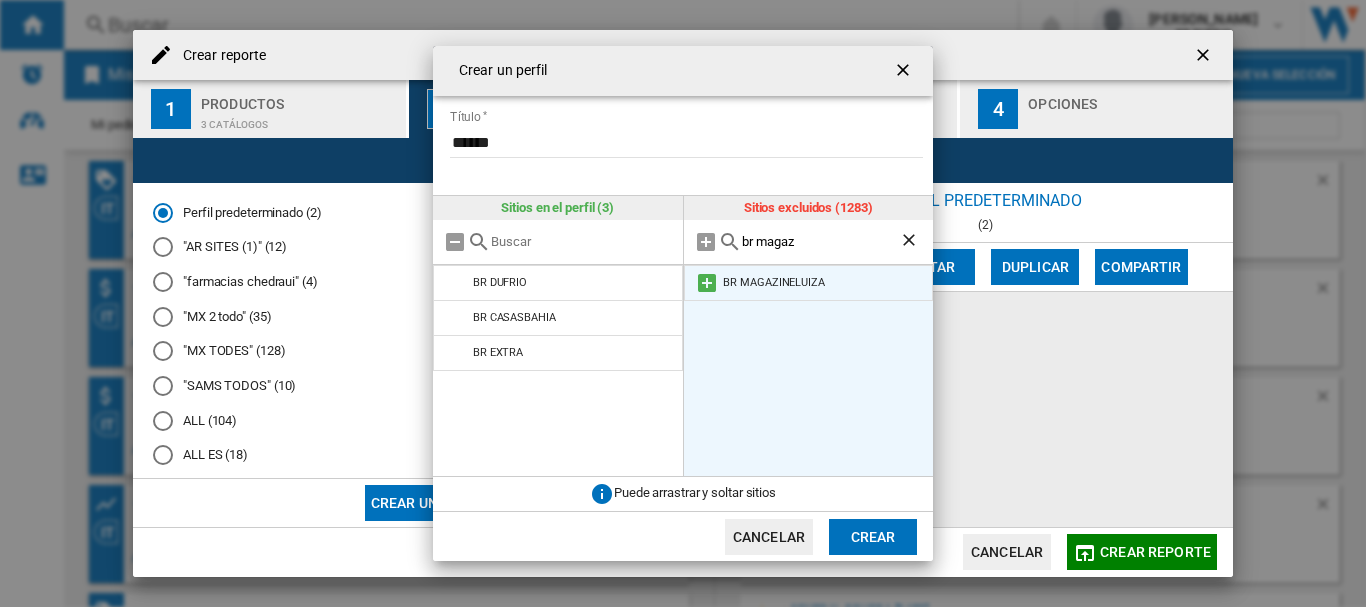 click at bounding box center (707, 283) 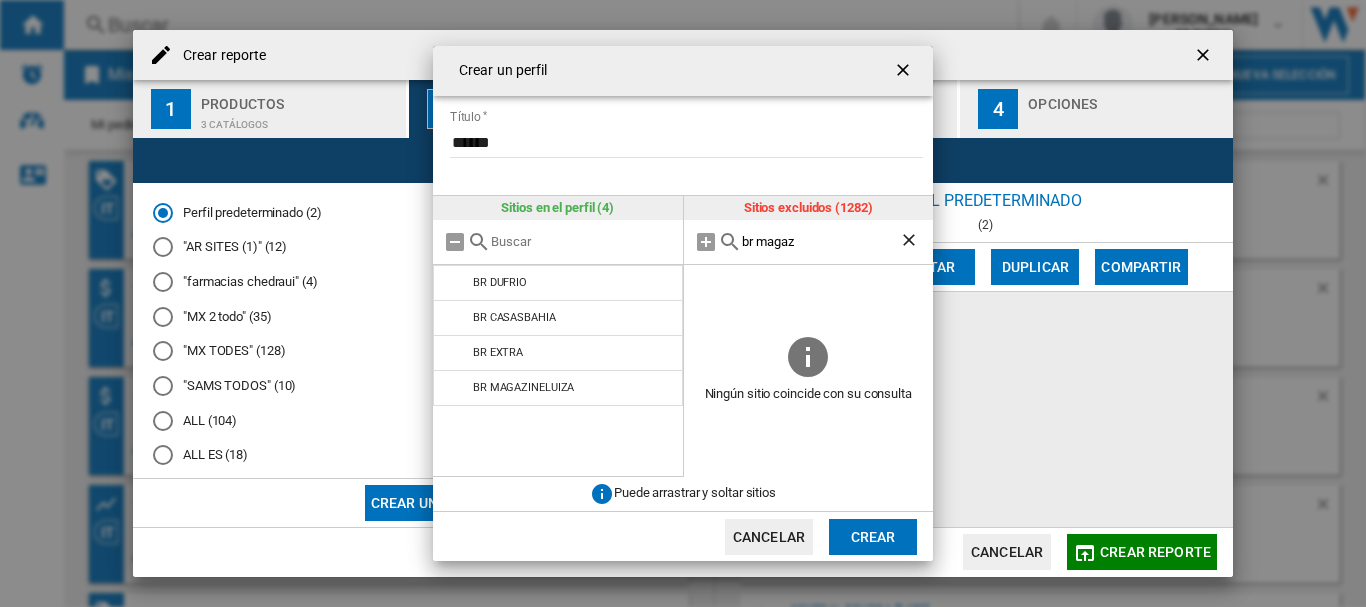 click on "br magaz" at bounding box center [821, 241] 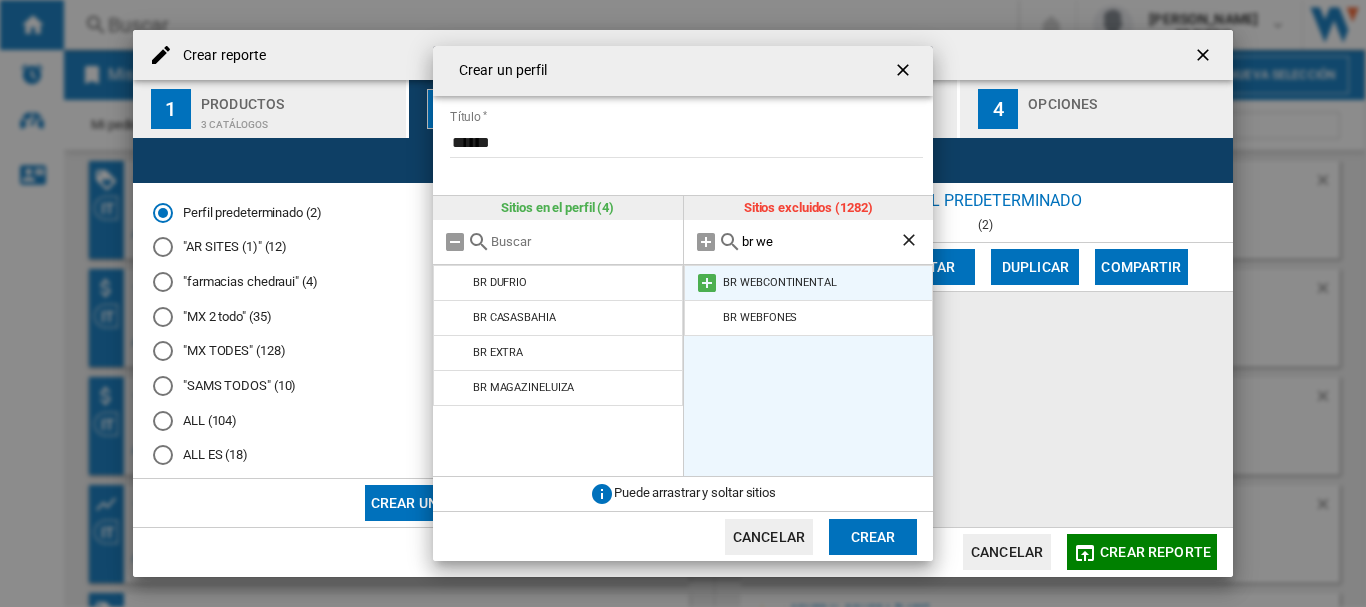 type on "br we" 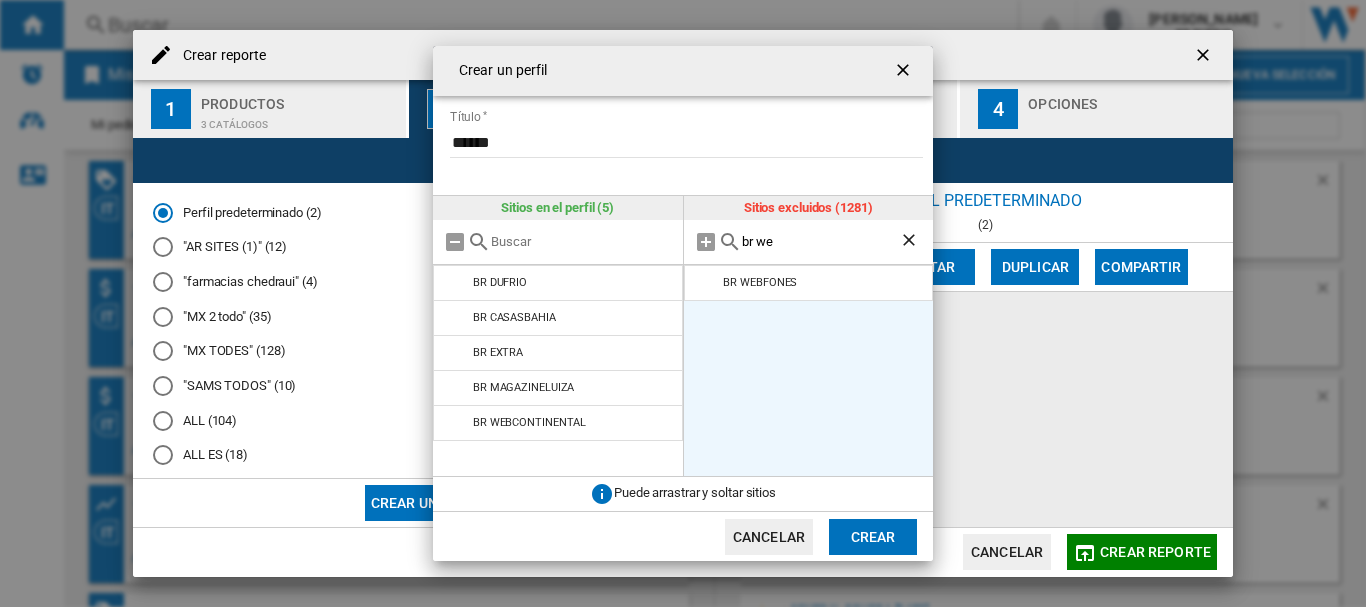 click on "Crear" 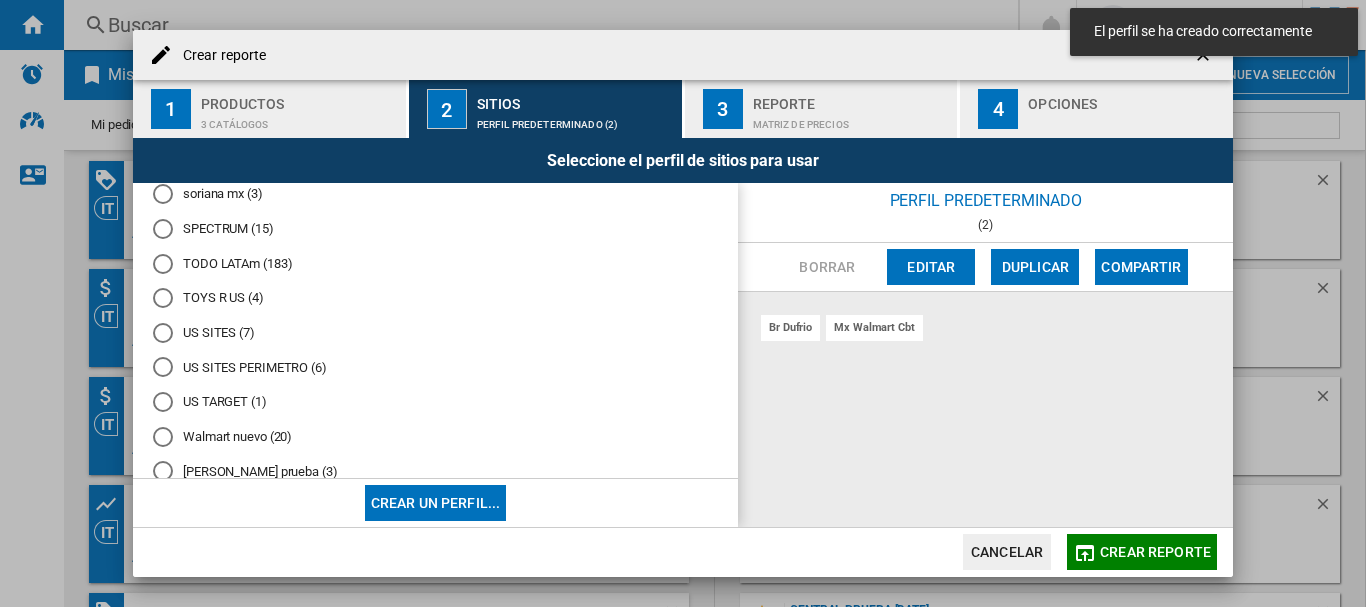 scroll, scrollTop: 2755, scrollLeft: 0, axis: vertical 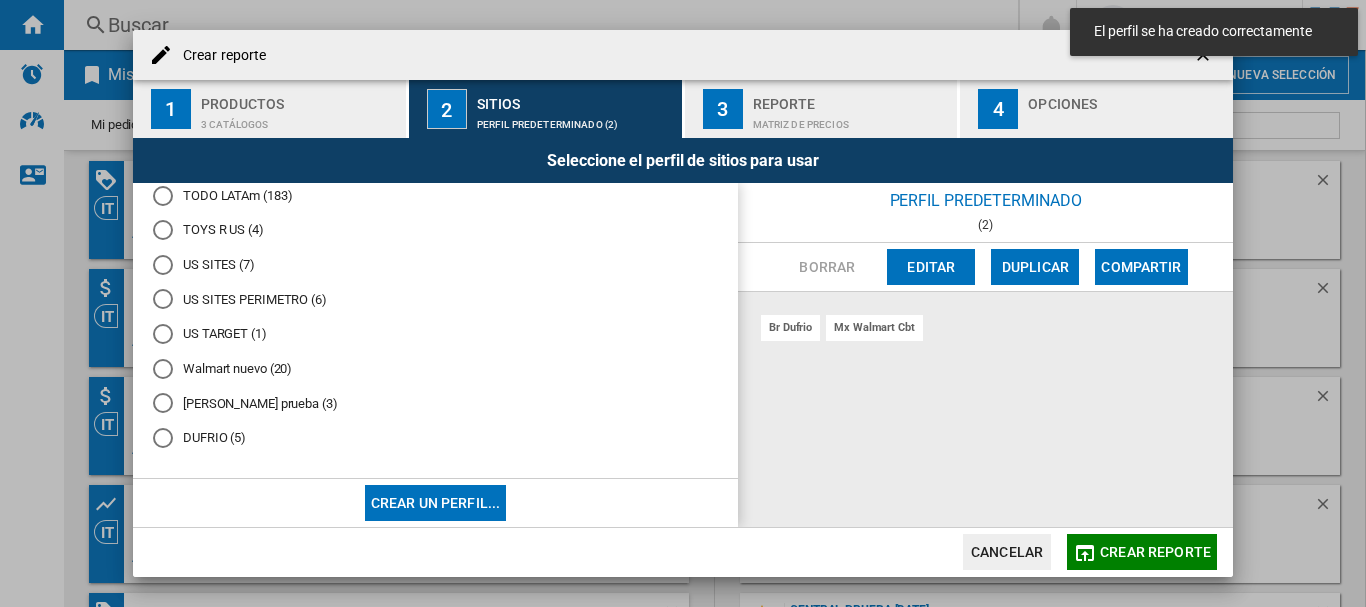 click on "DUFRIO (5)" at bounding box center [435, 438] 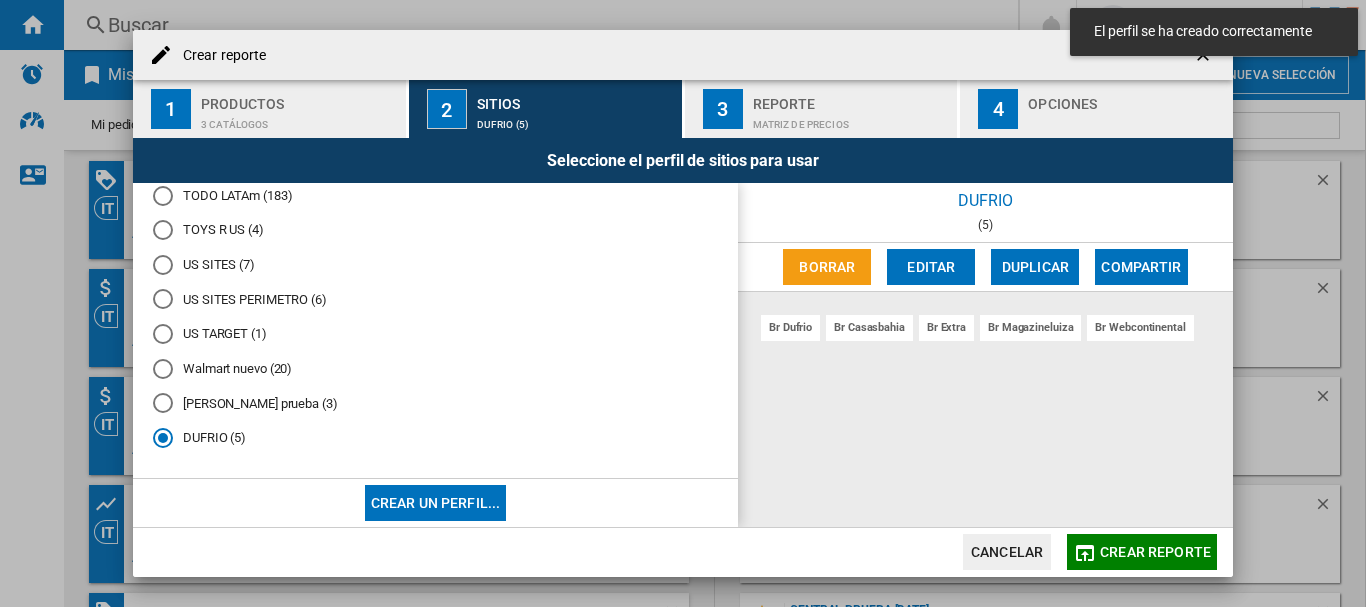 click on "Crear reporte" 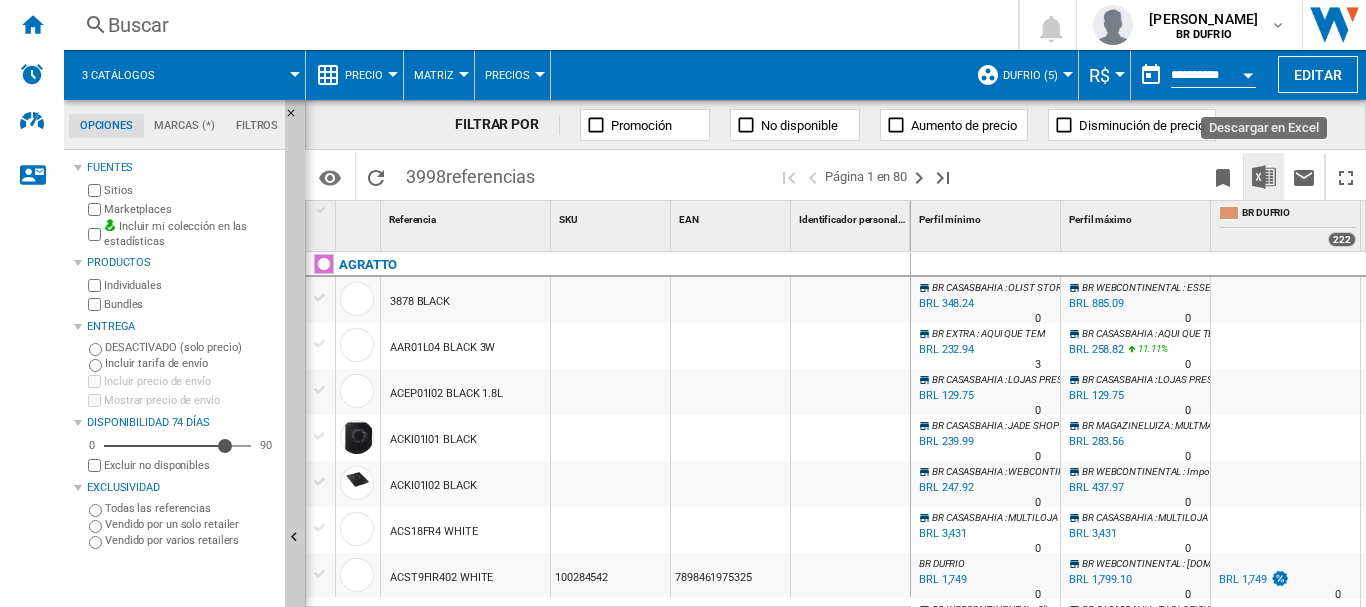 click at bounding box center (1264, 177) 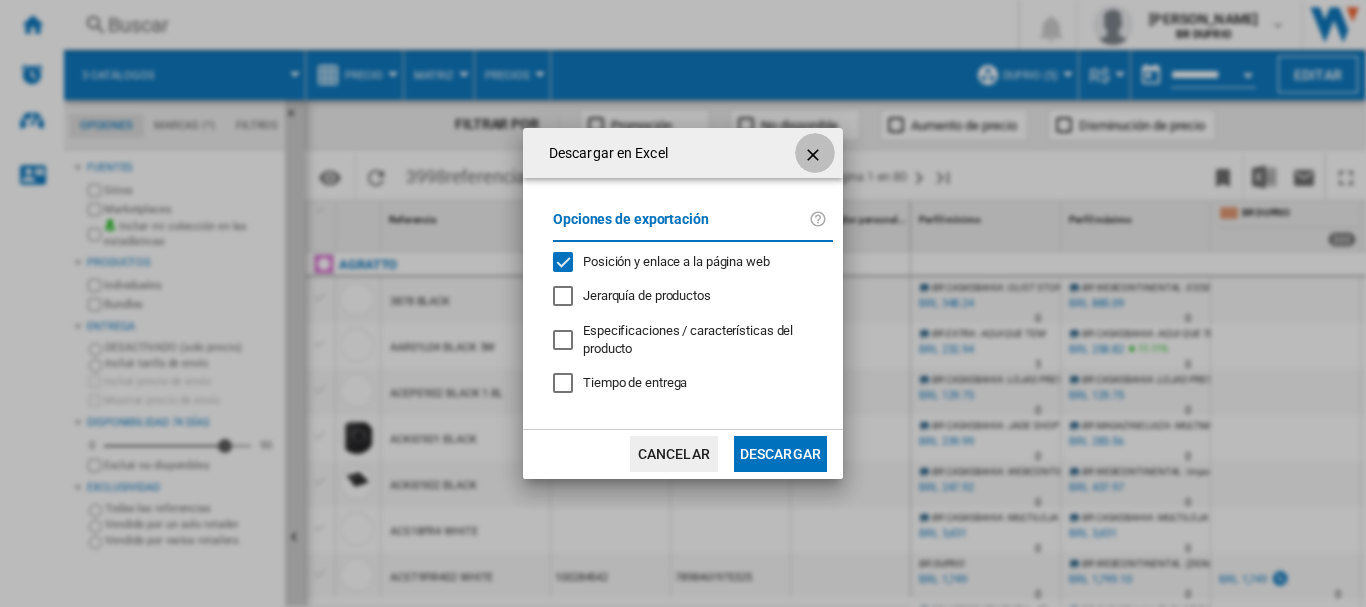 click at bounding box center [815, 155] 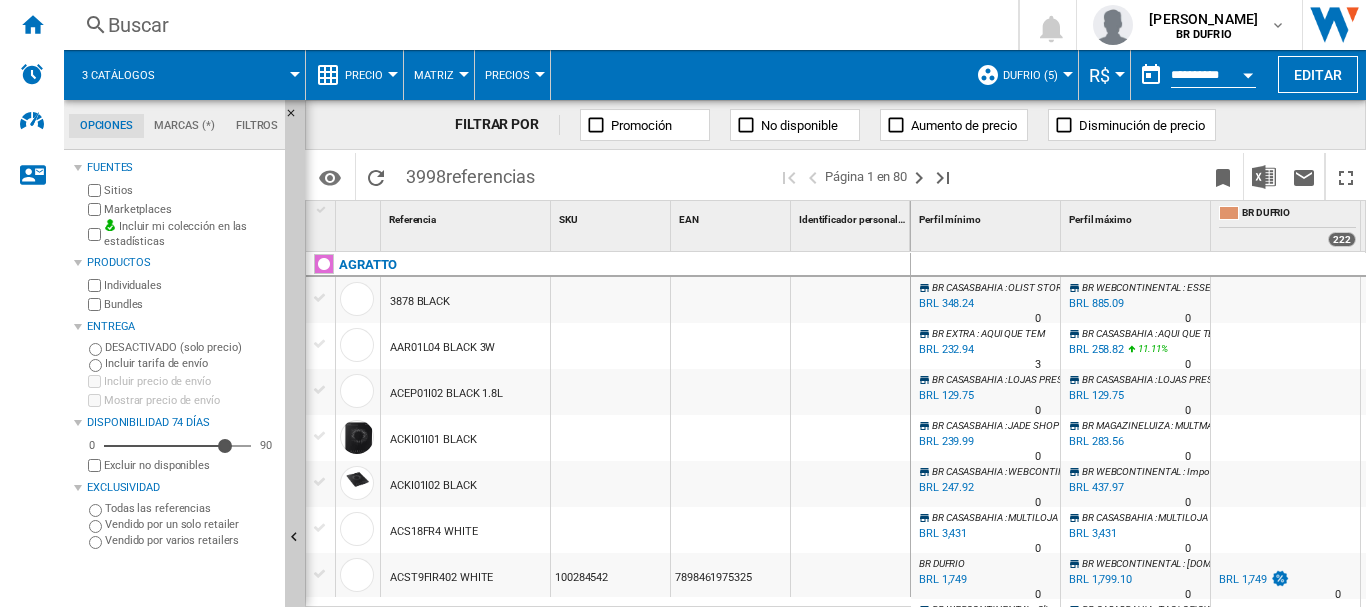 scroll, scrollTop: 399, scrollLeft: 0, axis: vertical 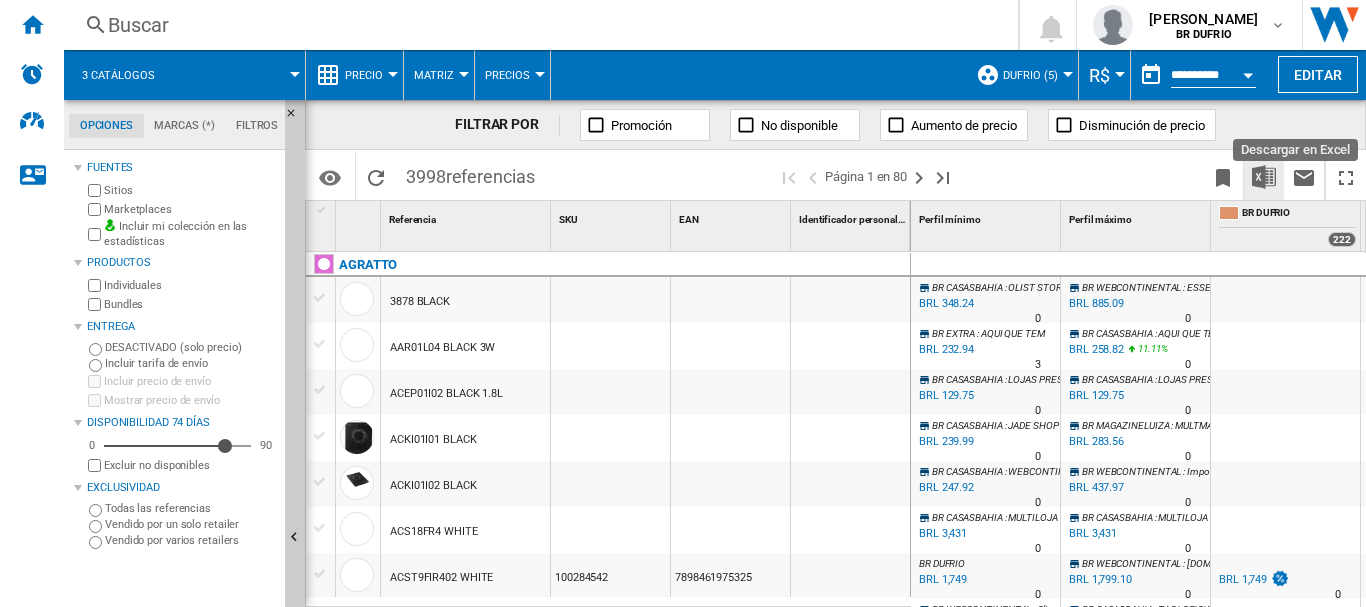 click at bounding box center (1264, 177) 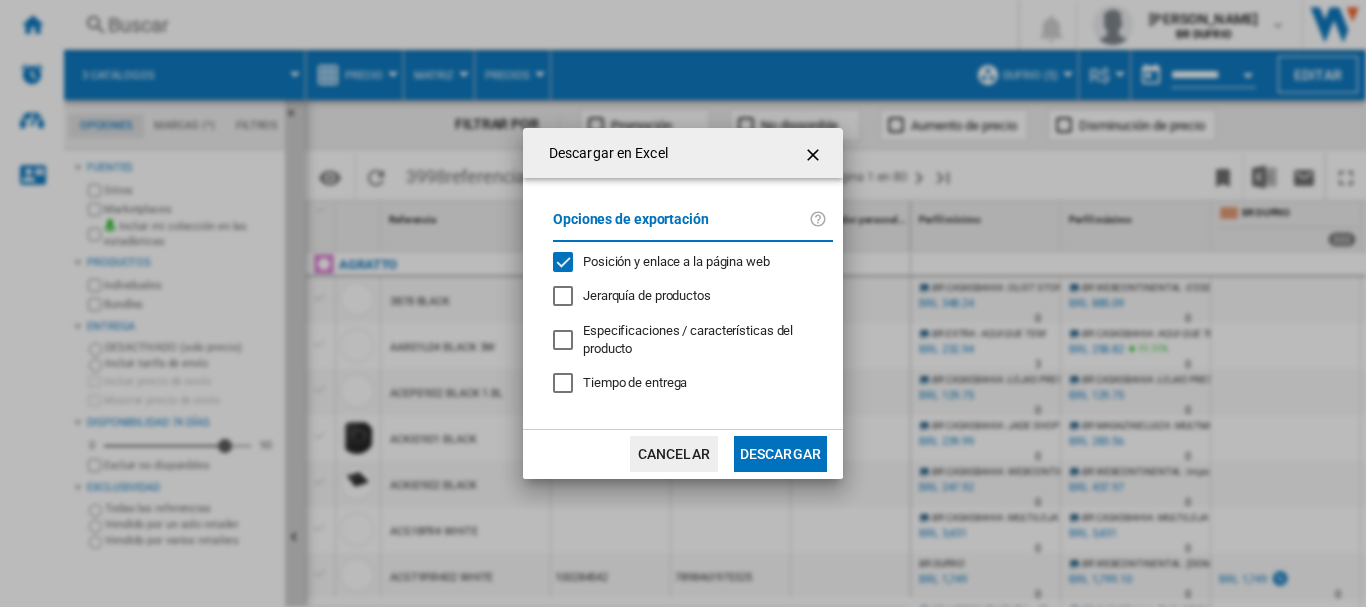 click on "Descargar" 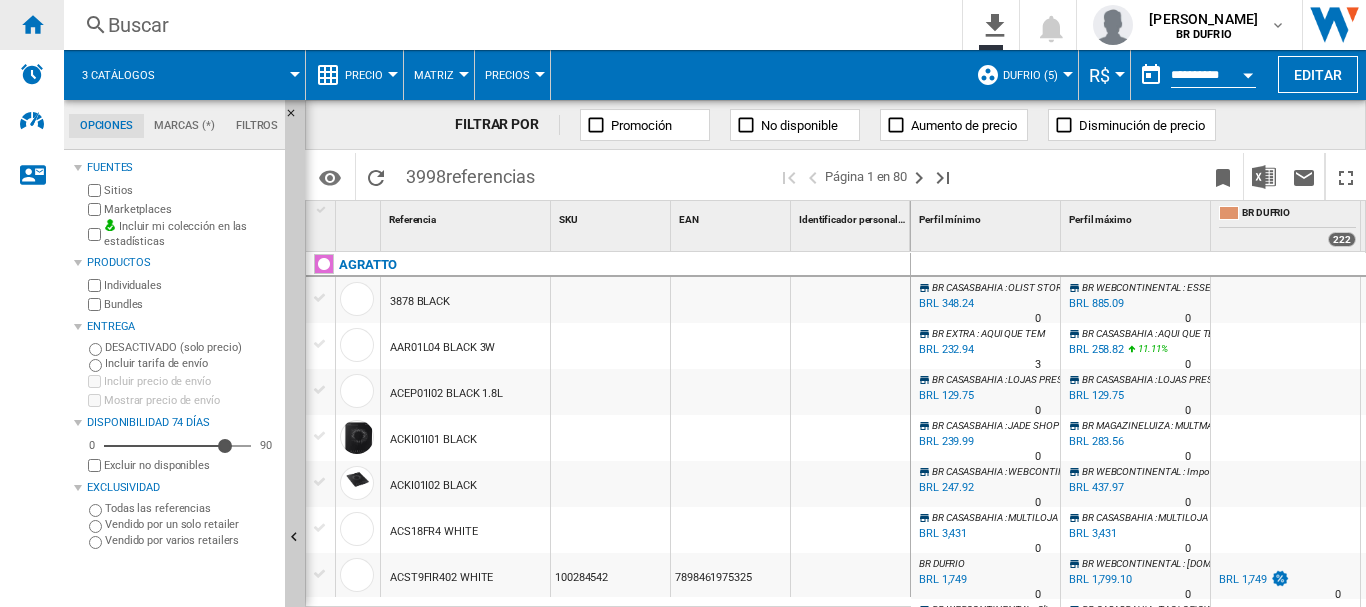 click at bounding box center [32, 24] 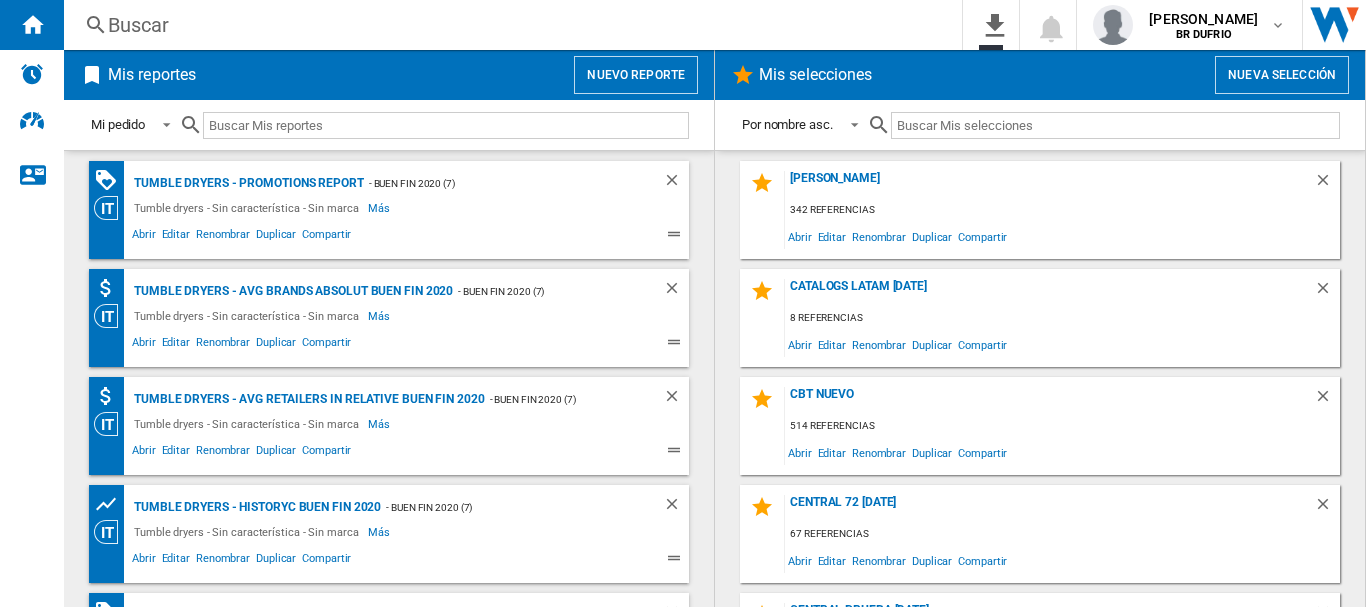 click on "Nuevo reporte" at bounding box center (636, 75) 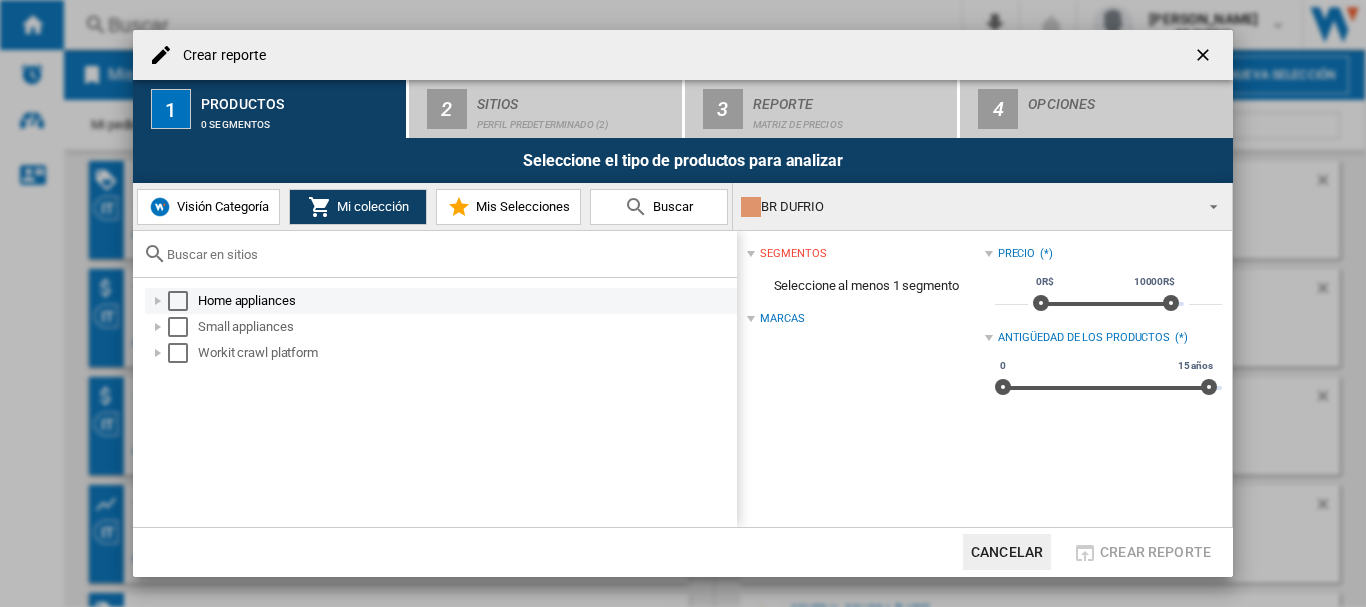 click at bounding box center (178, 301) 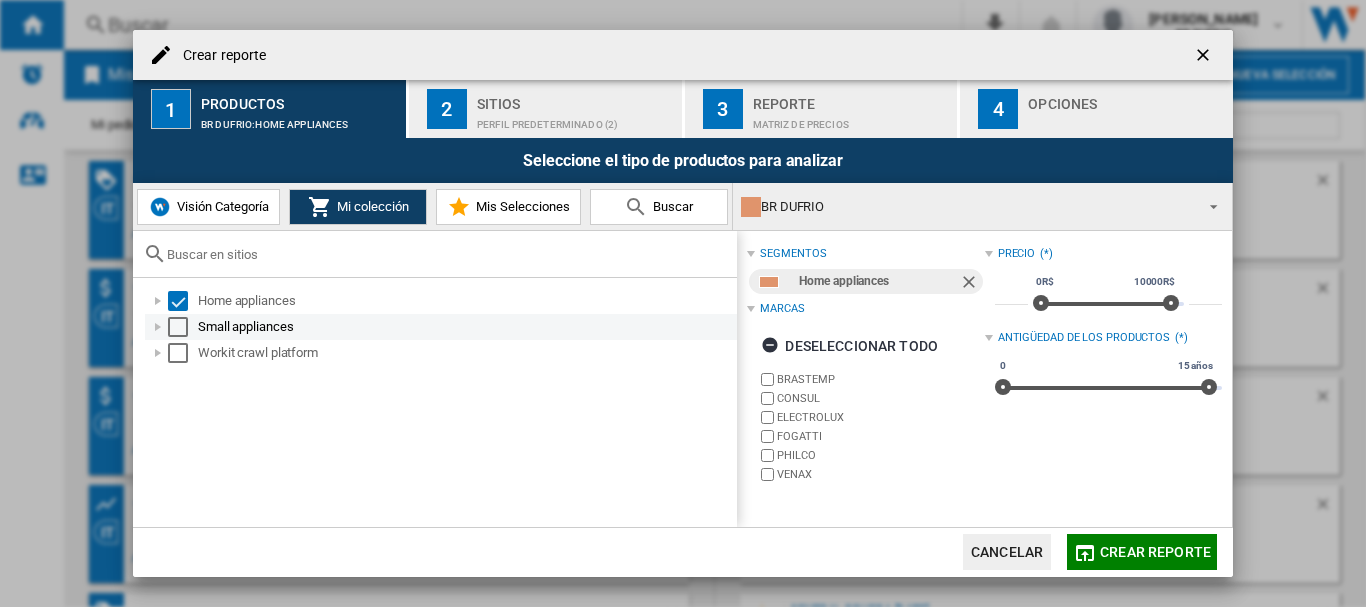 click at bounding box center (178, 327) 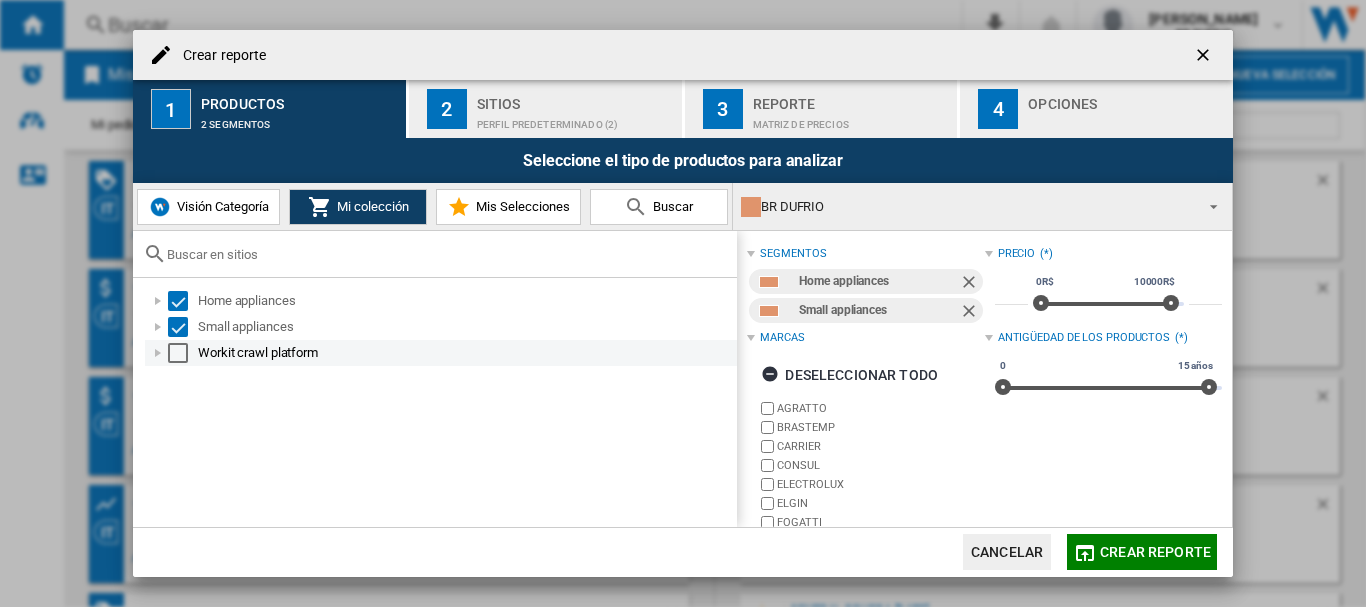 click at bounding box center [178, 353] 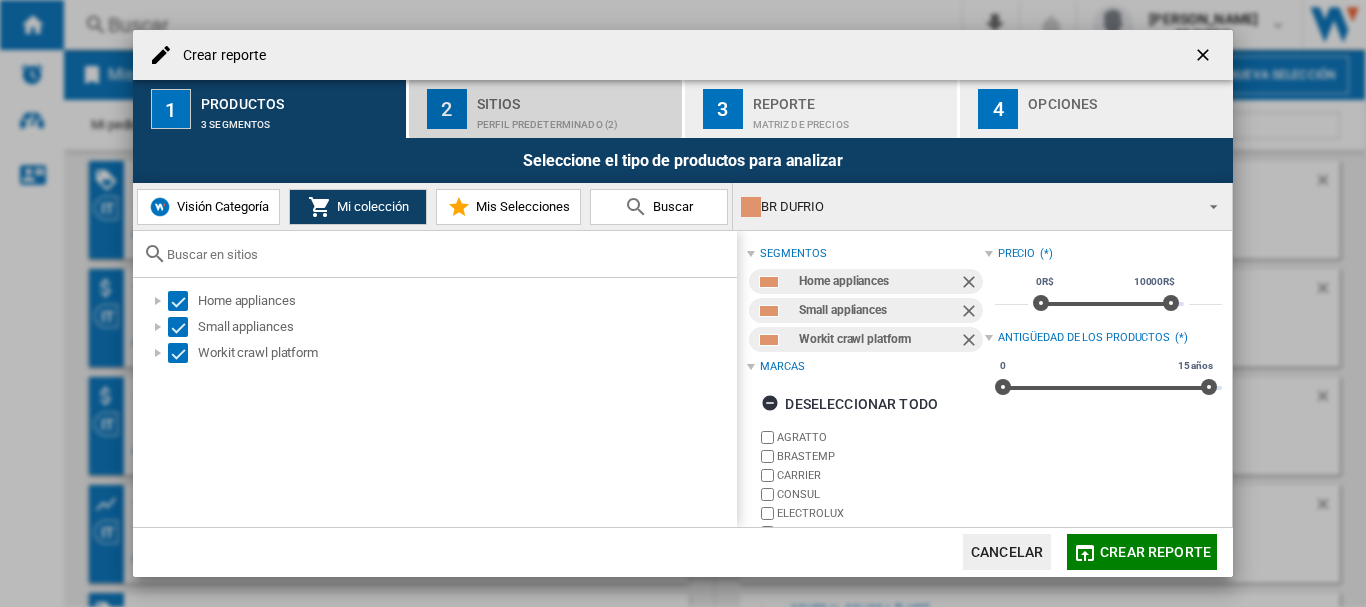 click on "Perfil predeterminado (2)" at bounding box center (575, 119) 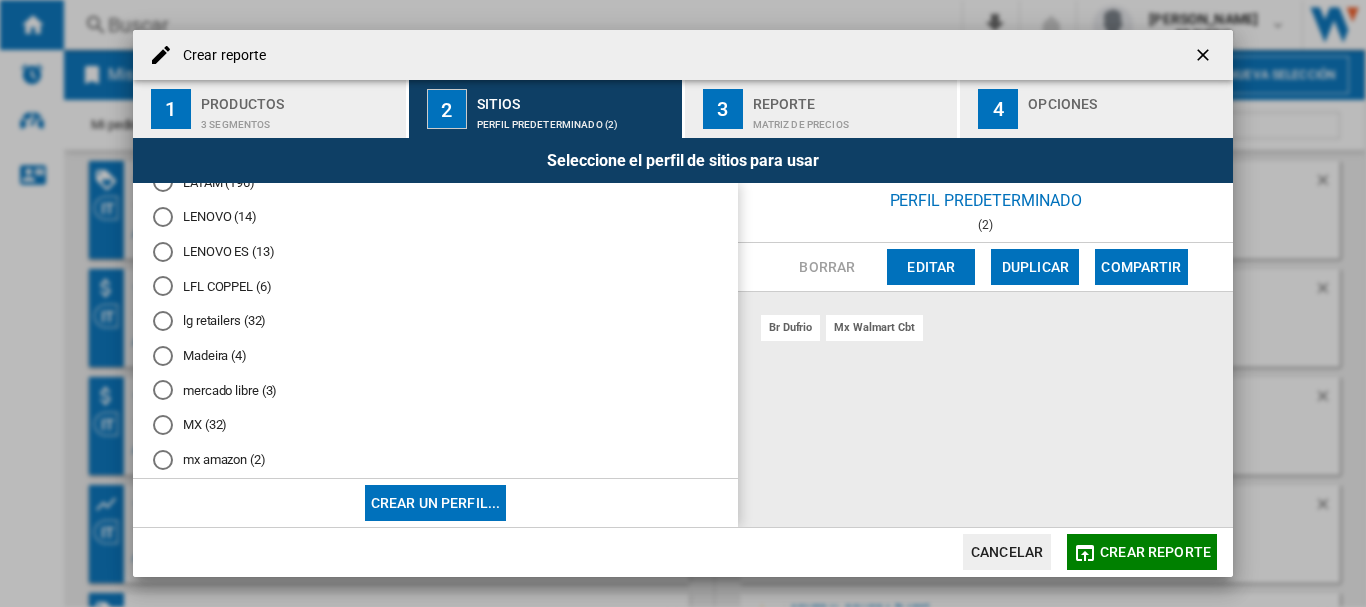 scroll, scrollTop: 1333, scrollLeft: 0, axis: vertical 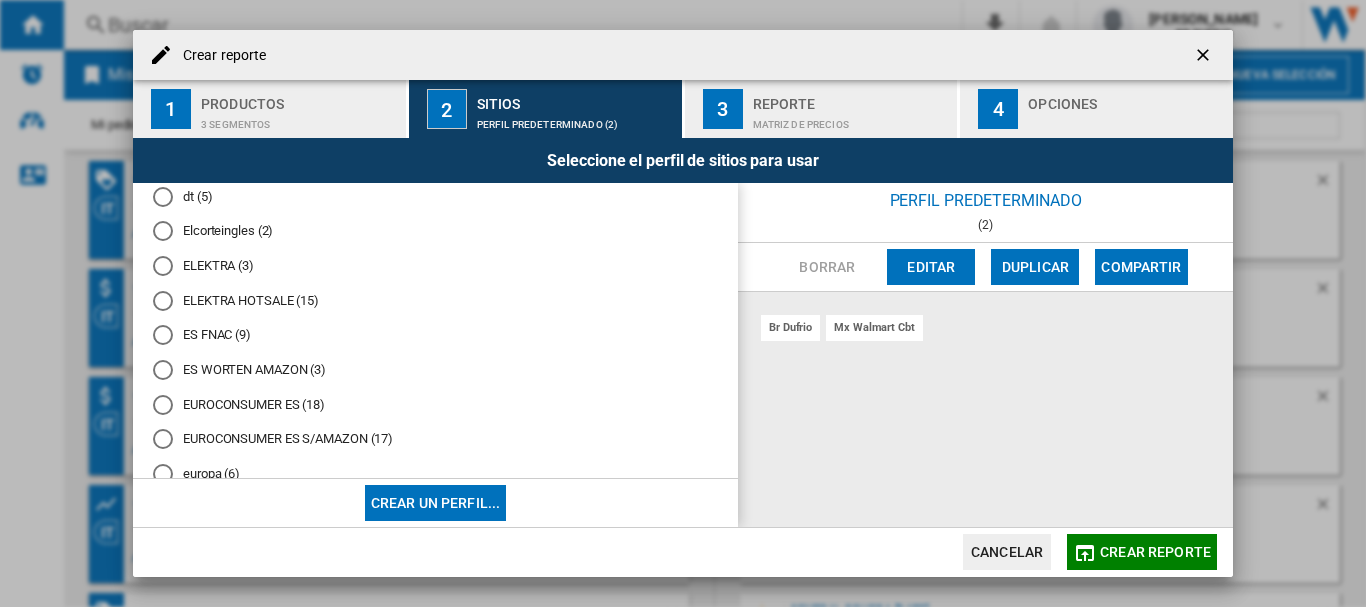 type 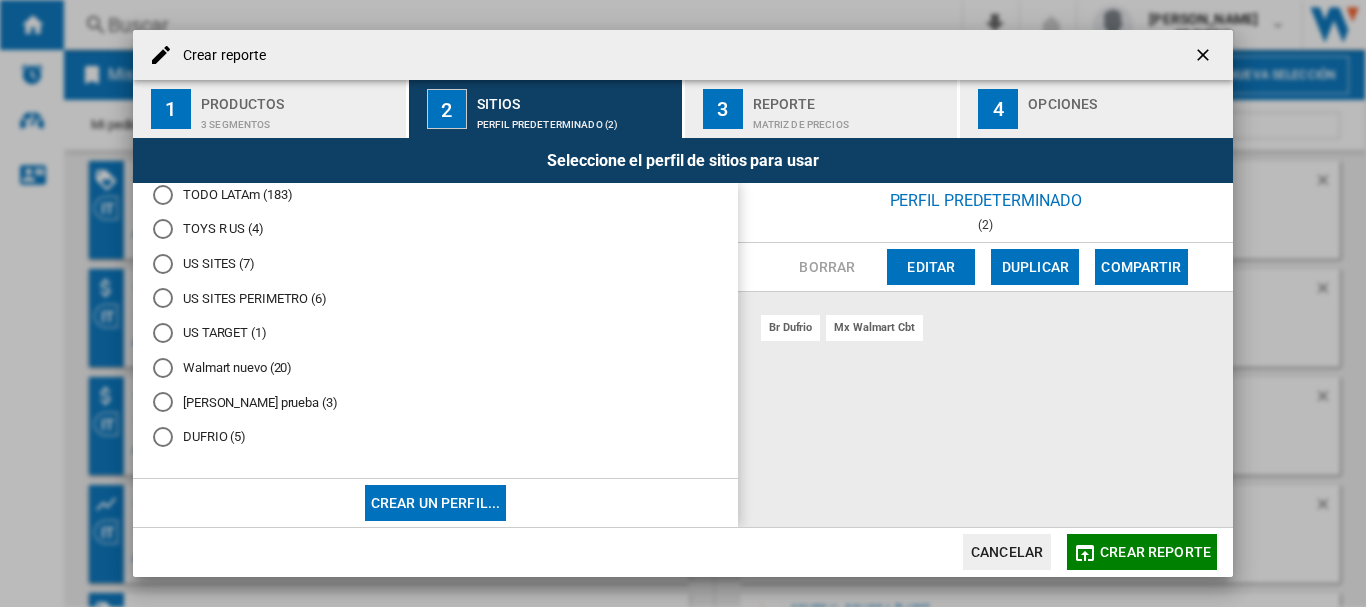 click on "DUFRIO (5)" at bounding box center [435, 437] 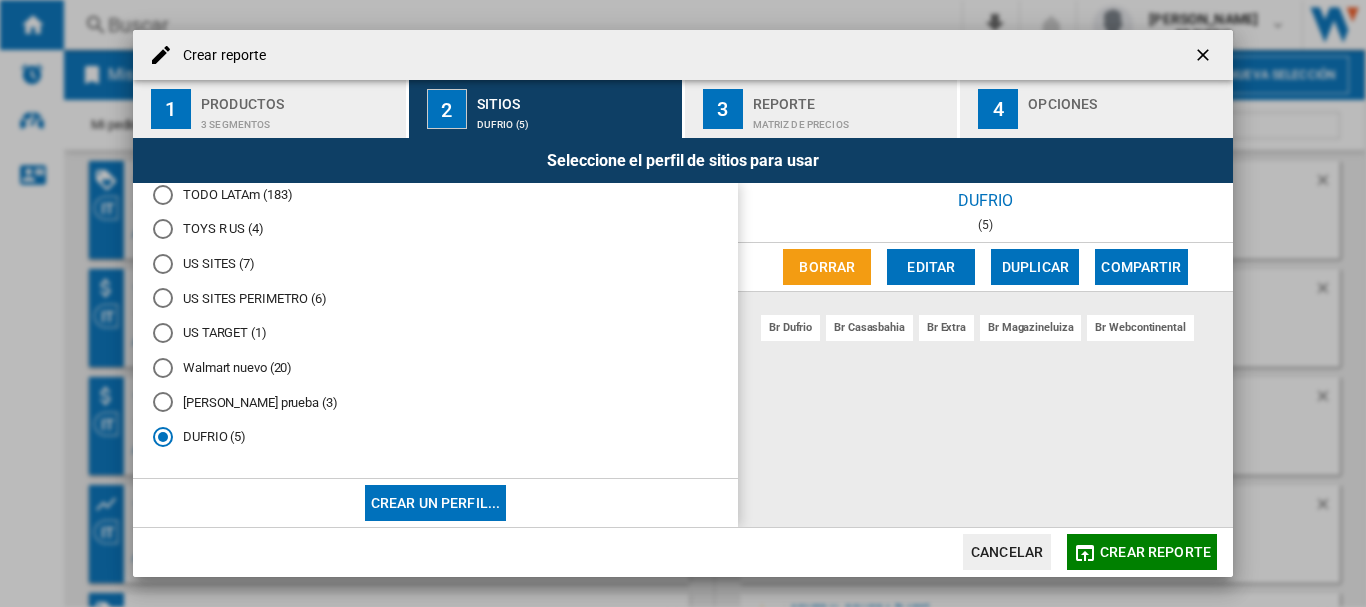 click on "Crear reporte" 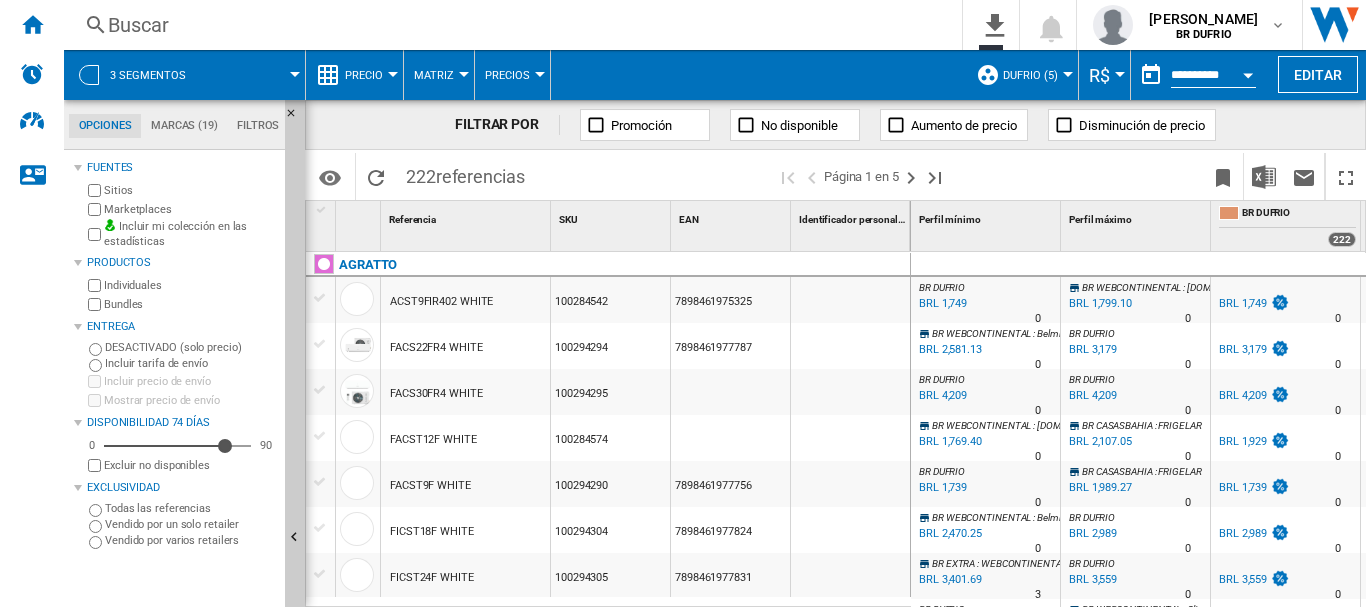 scroll, scrollTop: 399, scrollLeft: 0, axis: vertical 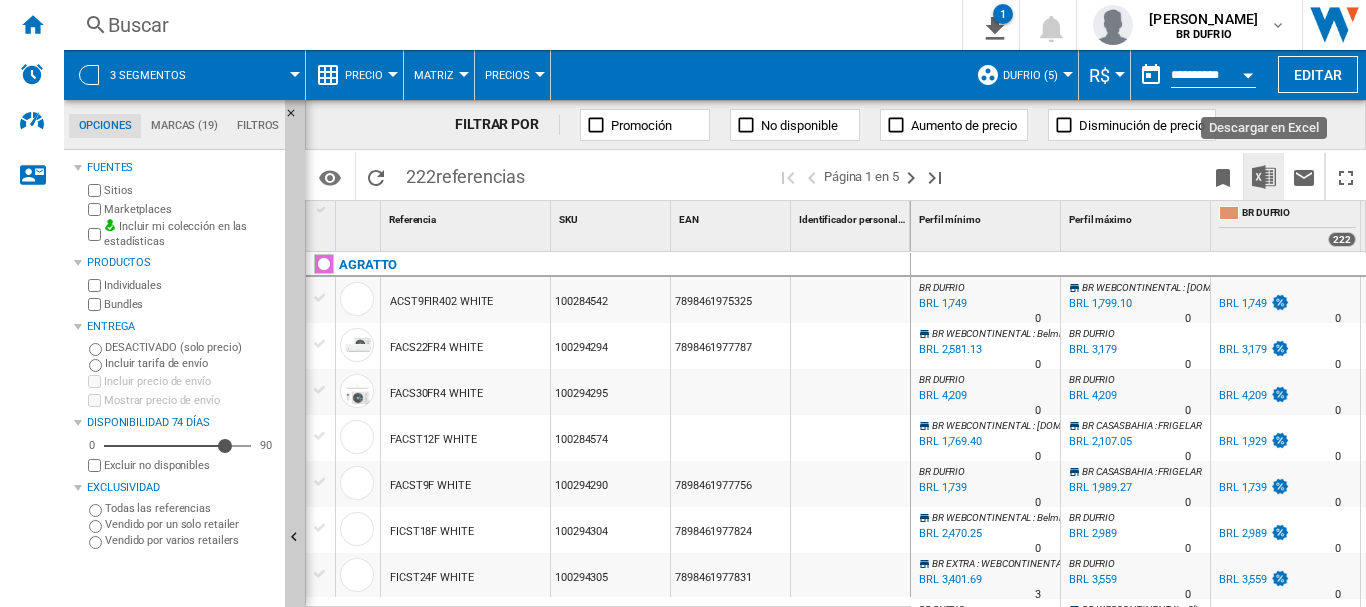 click at bounding box center (1264, 177) 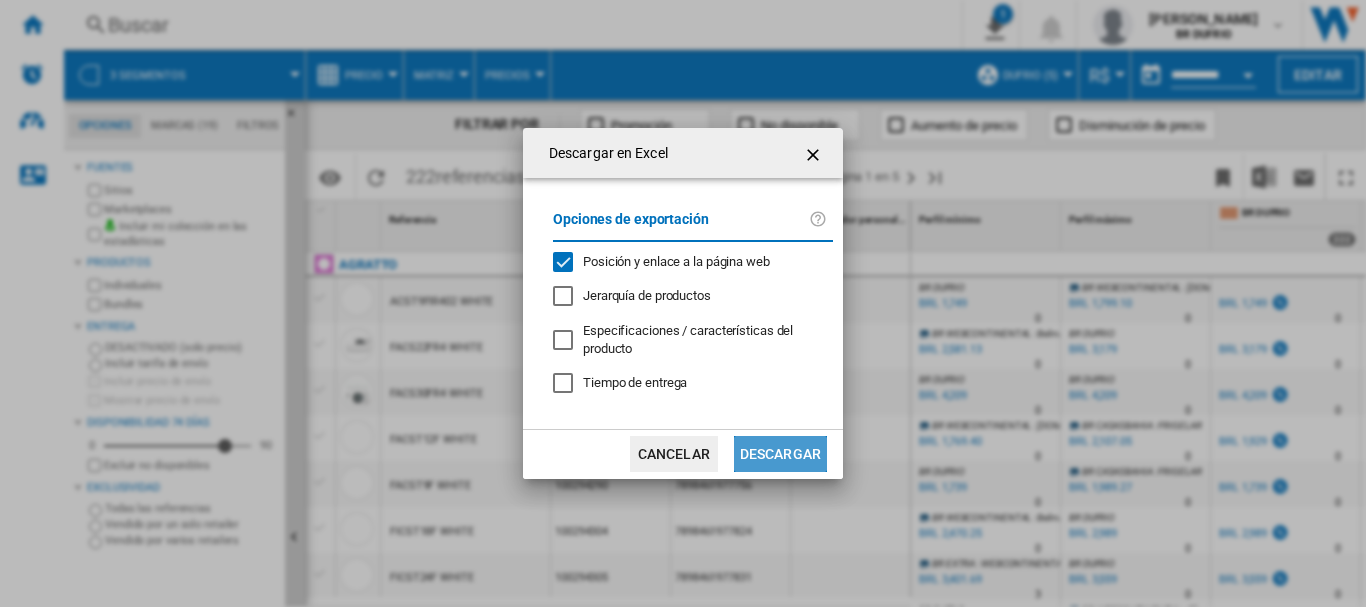 click on "Descargar" 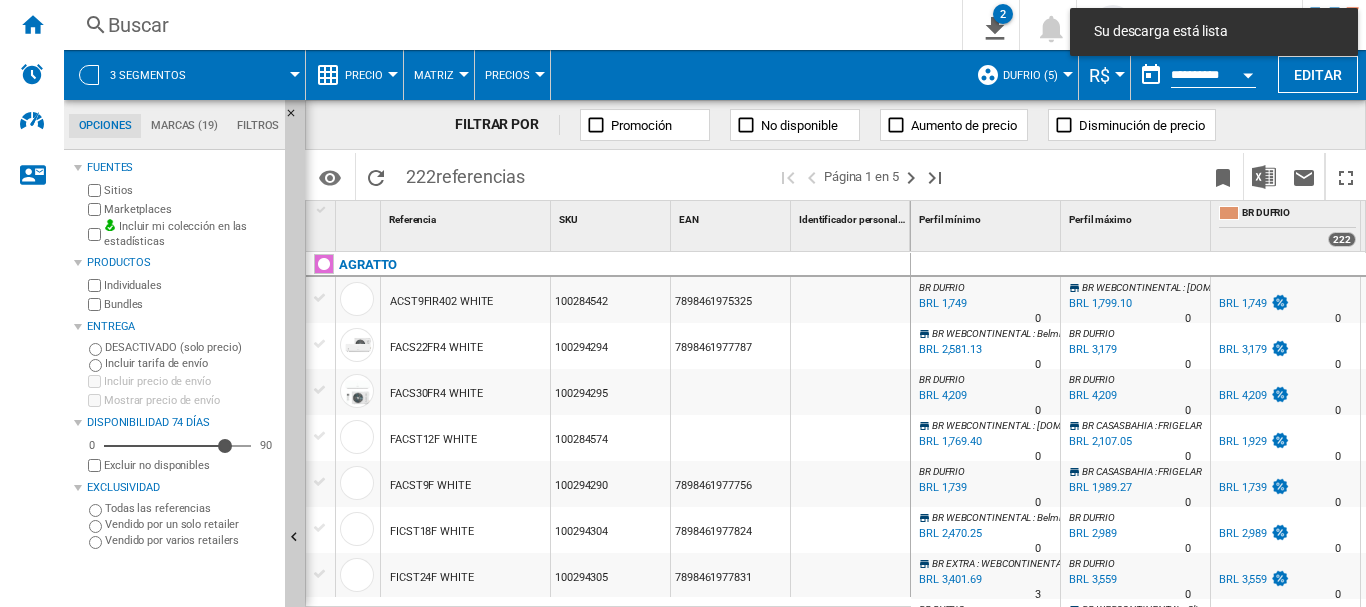 scroll, scrollTop: 533, scrollLeft: 0, axis: vertical 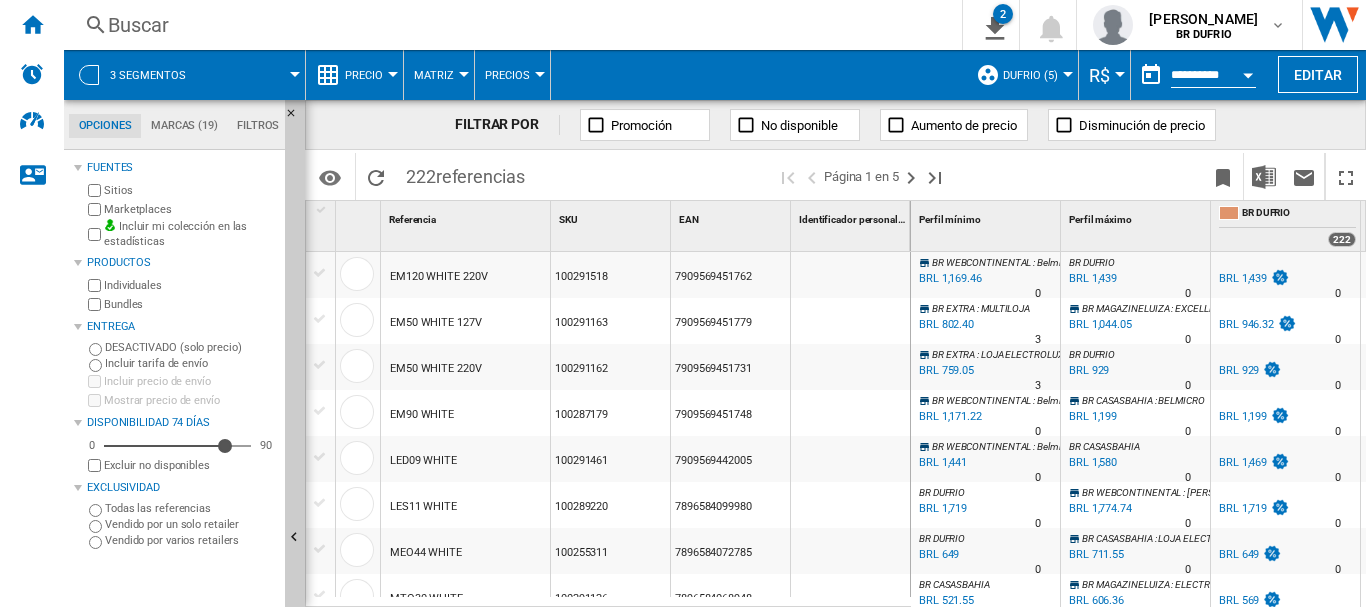 click at bounding box center [254, 75] 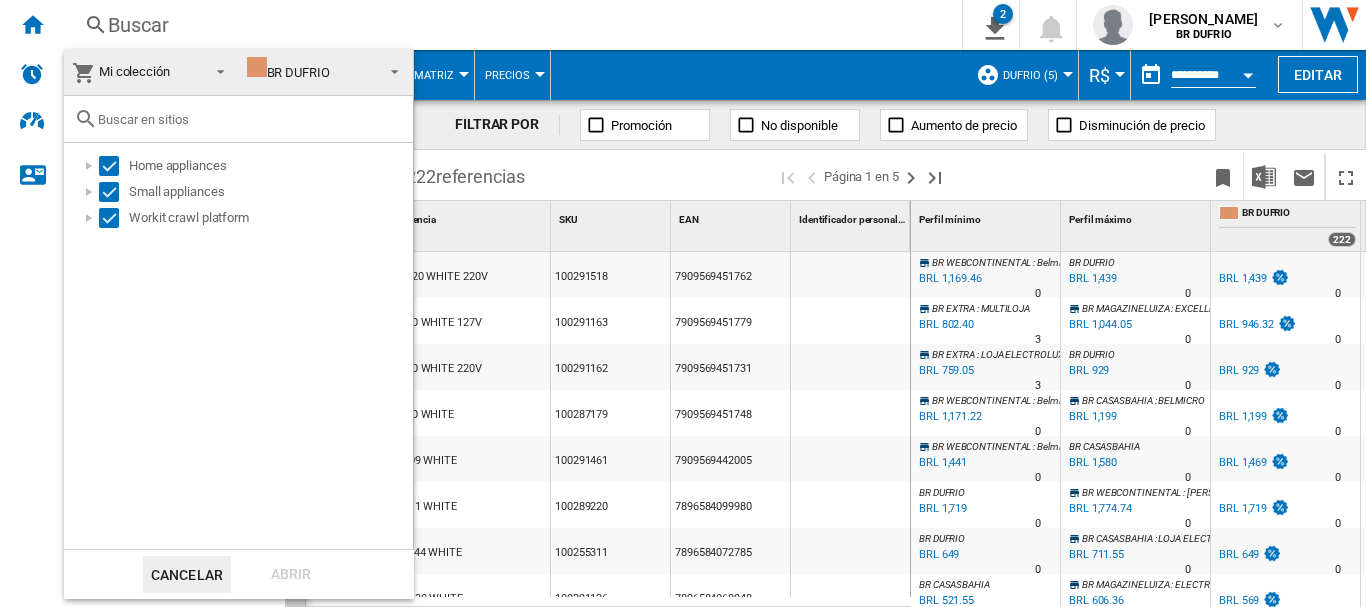 click at bounding box center (683, 303) 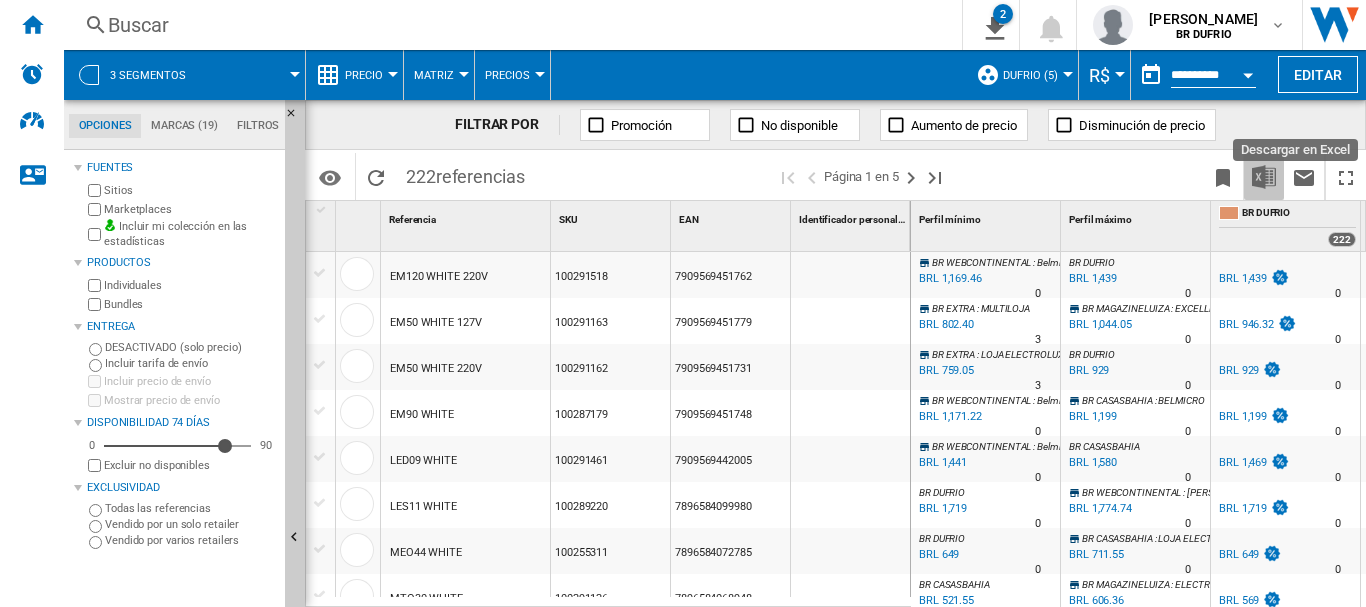 click at bounding box center [1264, 177] 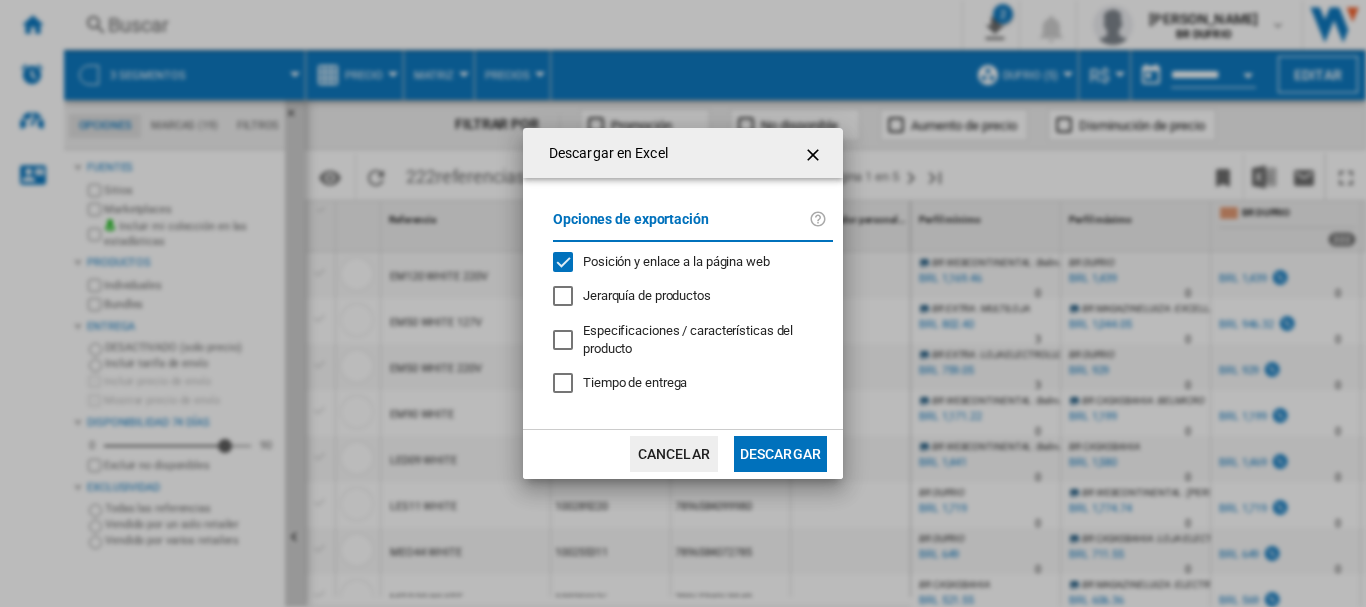 click on "Jerarquía de productos" 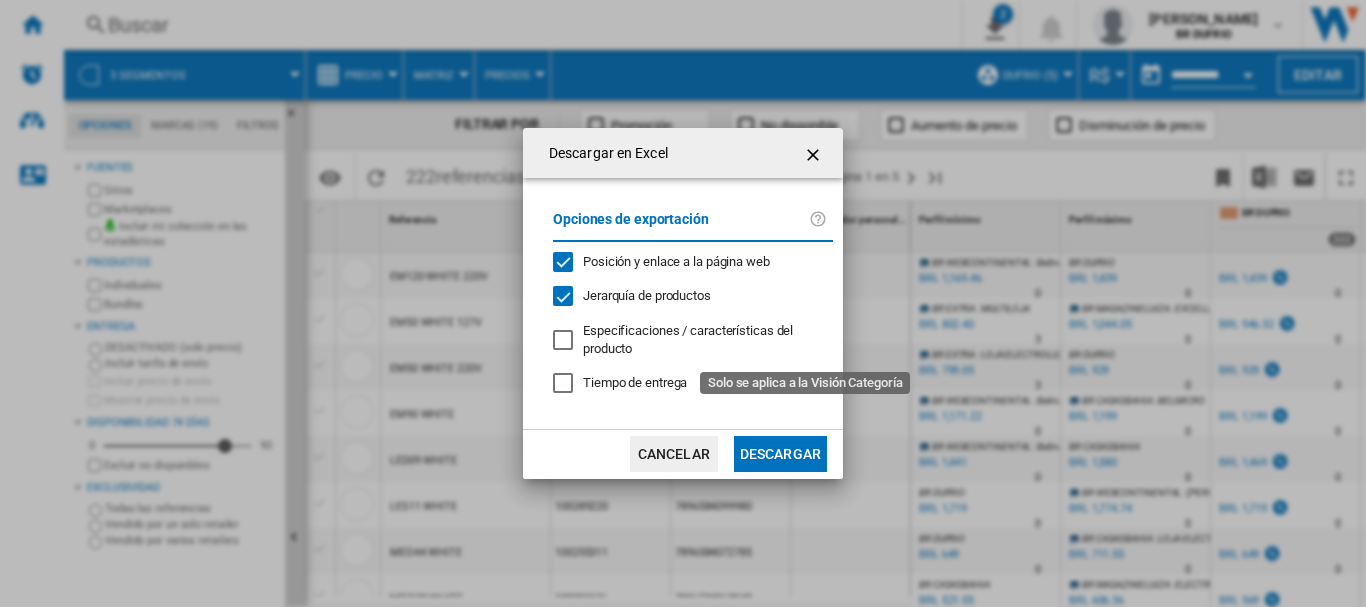 click on "Especificaciones / características del producto" 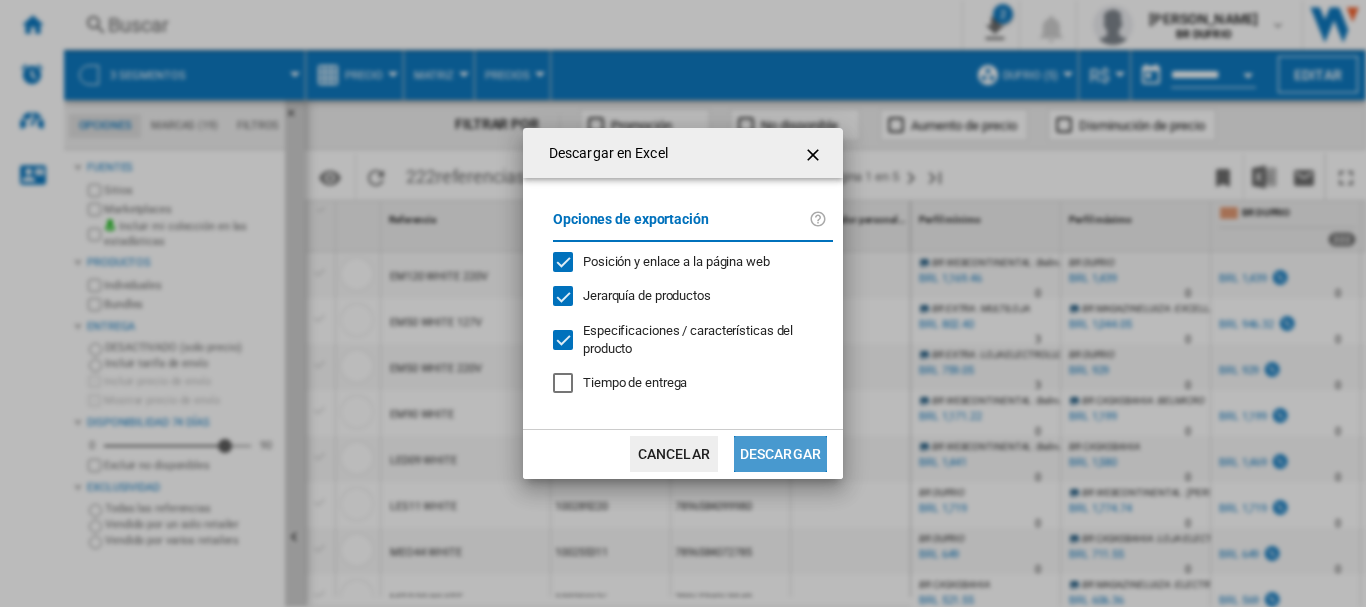 click on "Descargar" 